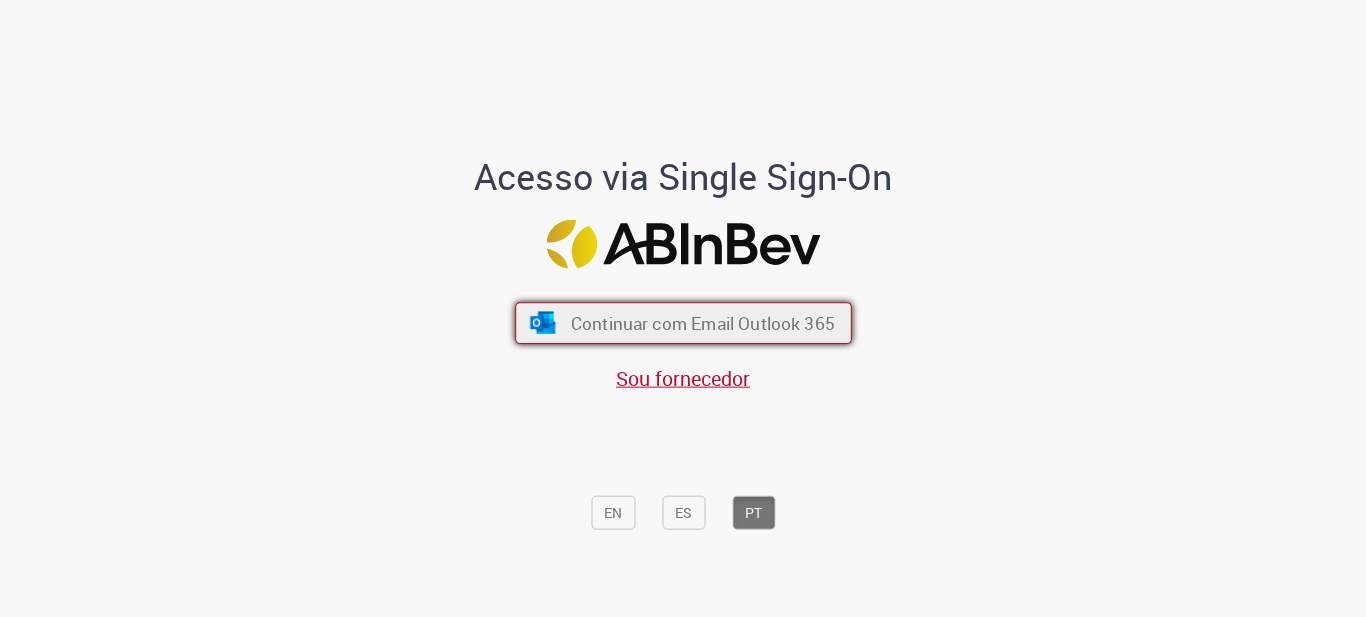 scroll, scrollTop: 0, scrollLeft: 0, axis: both 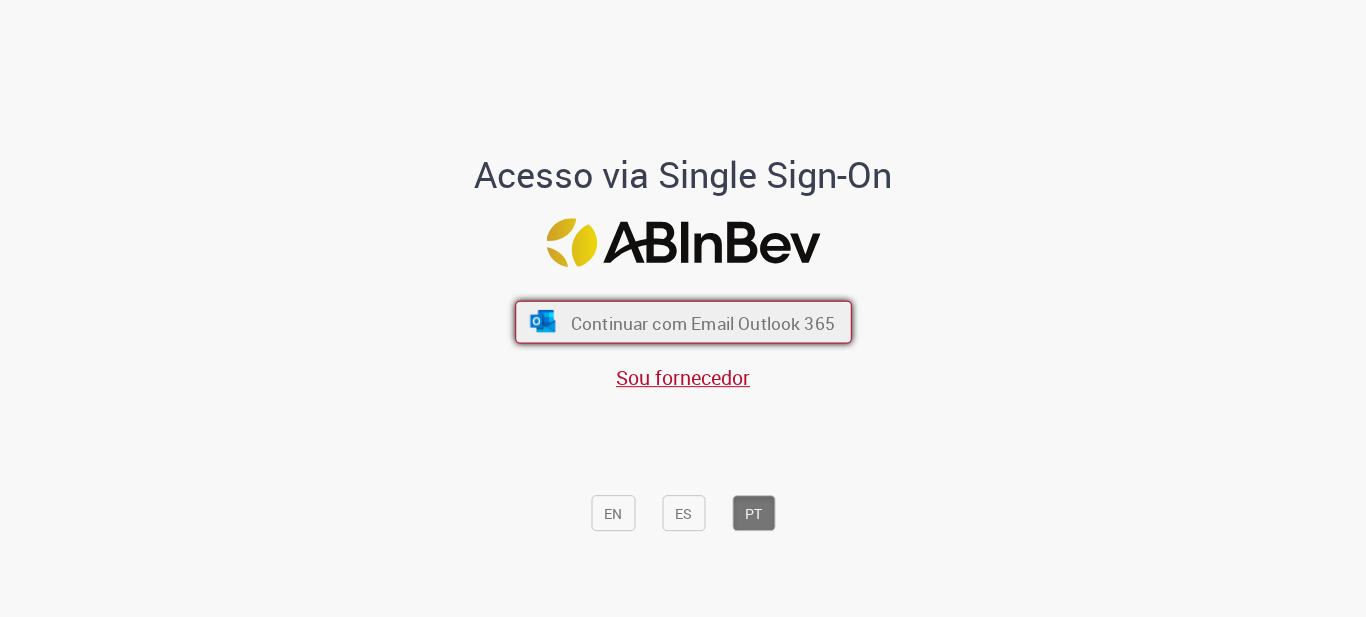 click on "Continuar com Email Outlook 365" at bounding box center [702, 322] 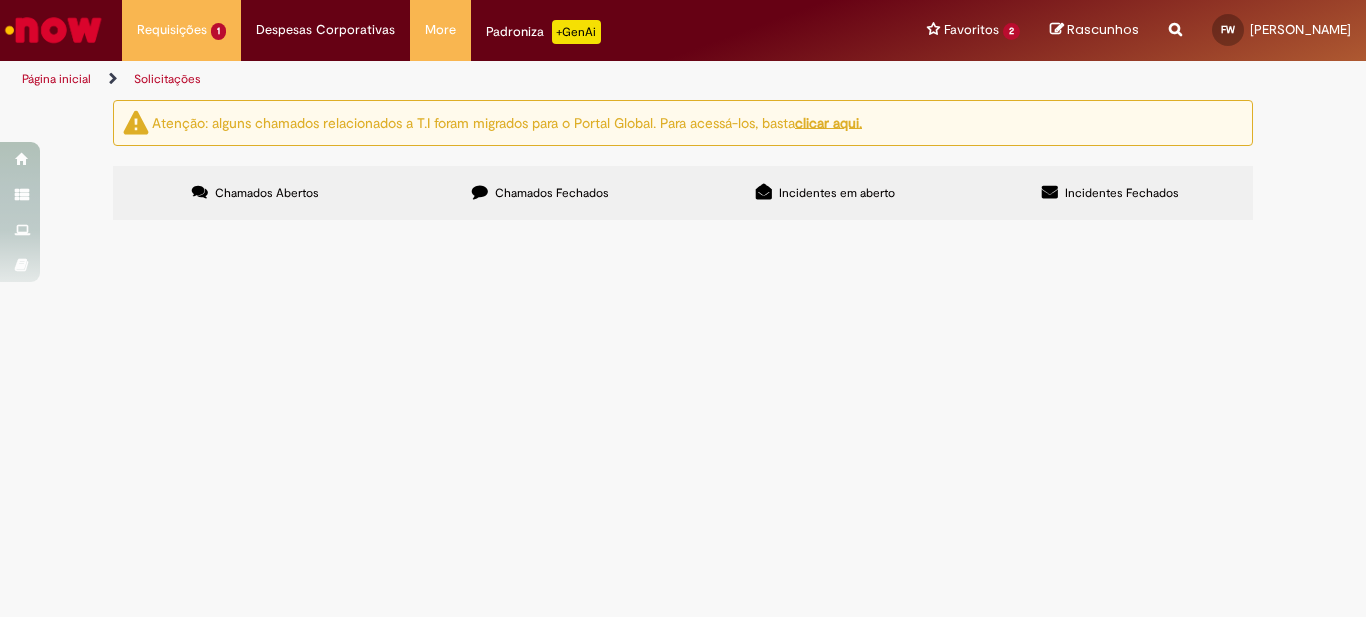 scroll, scrollTop: 0, scrollLeft: 0, axis: both 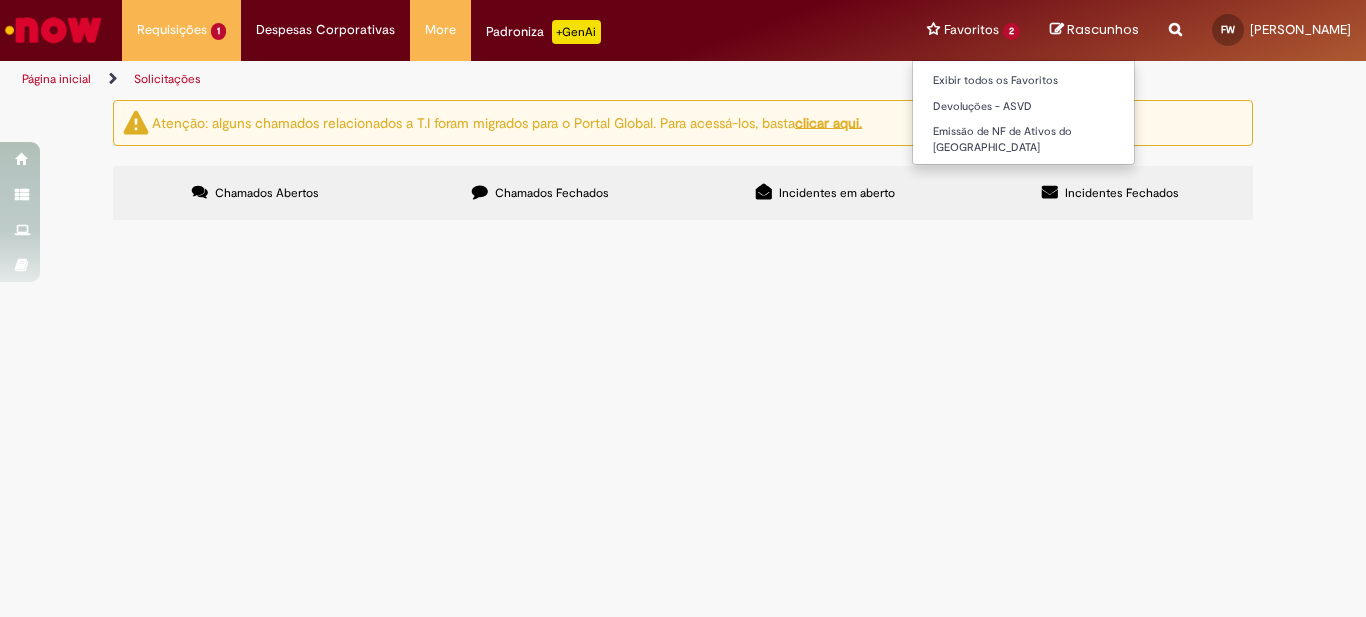 click on "Favoritos   2
Exibir todos os Favoritos
Devoluções - ASVD
Emissão de NF de Ativos do ASVD" at bounding box center (973, 30) 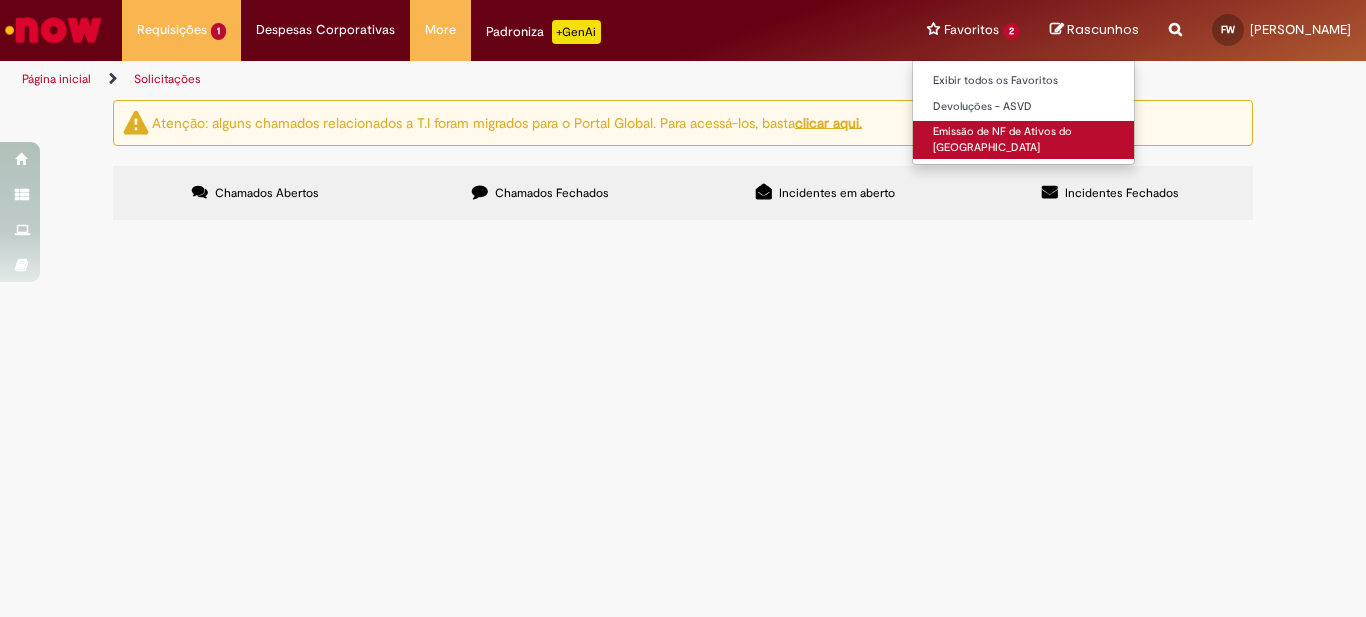 click on "Emissão de NF de Ativos do ASVD" at bounding box center [1023, 139] 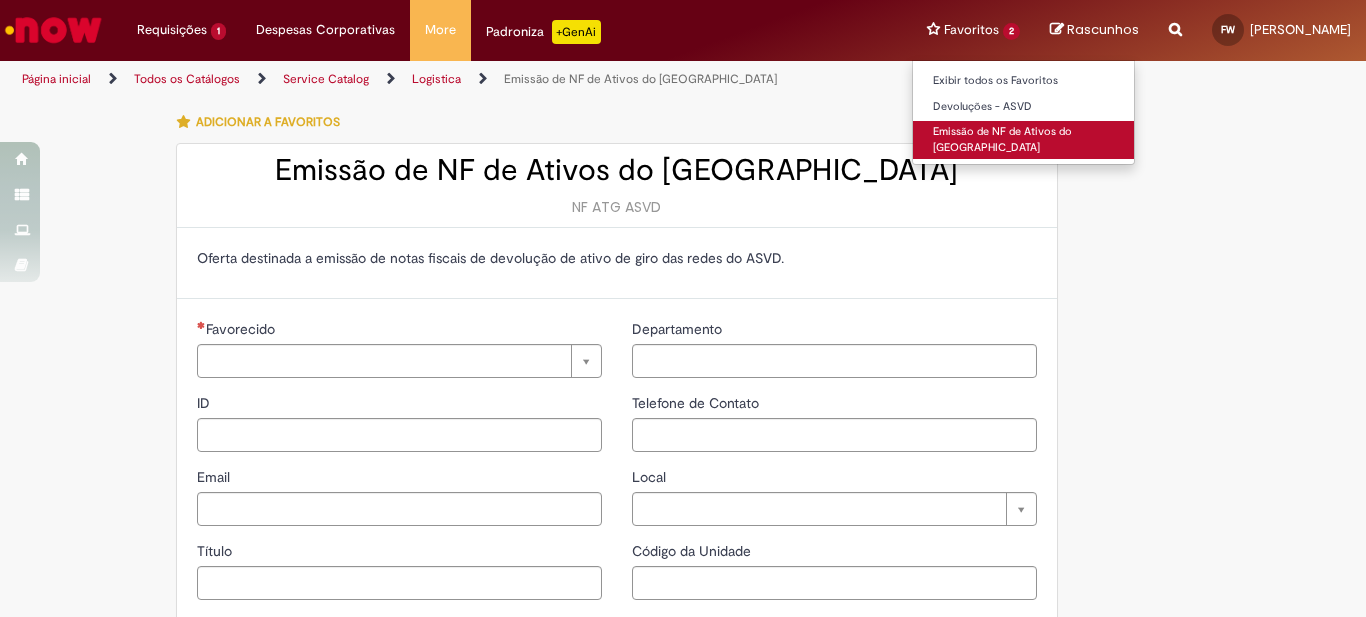 type on "**********" 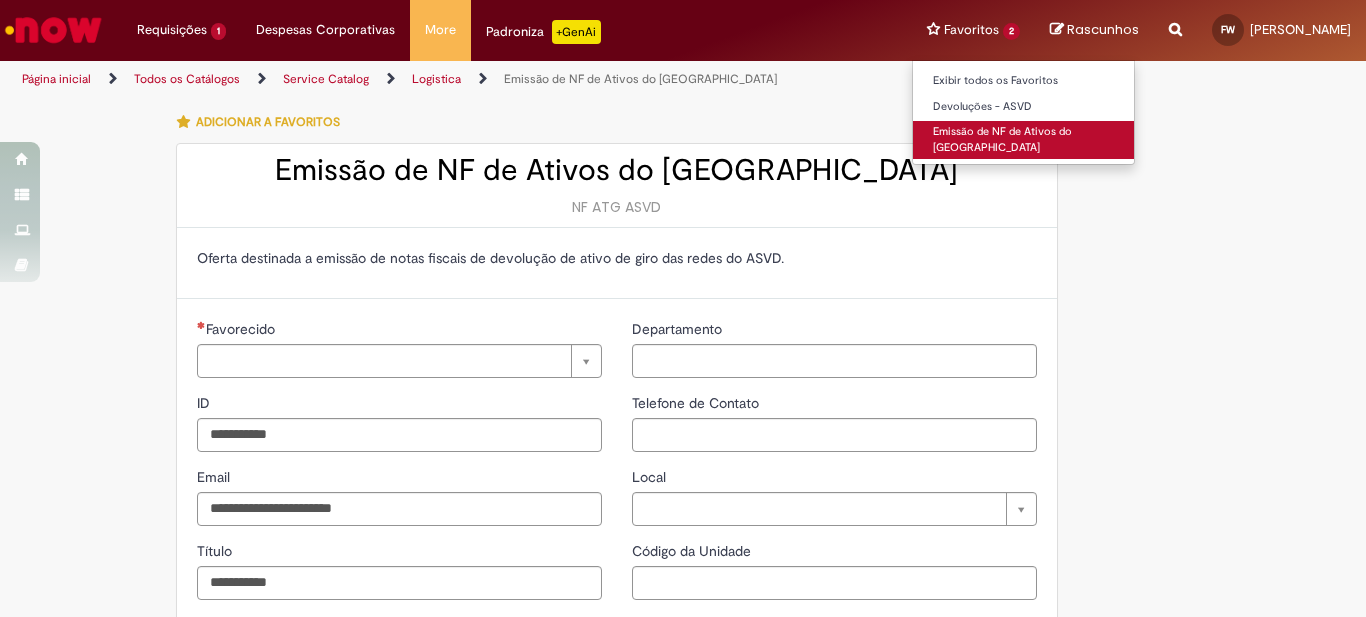 type on "**********" 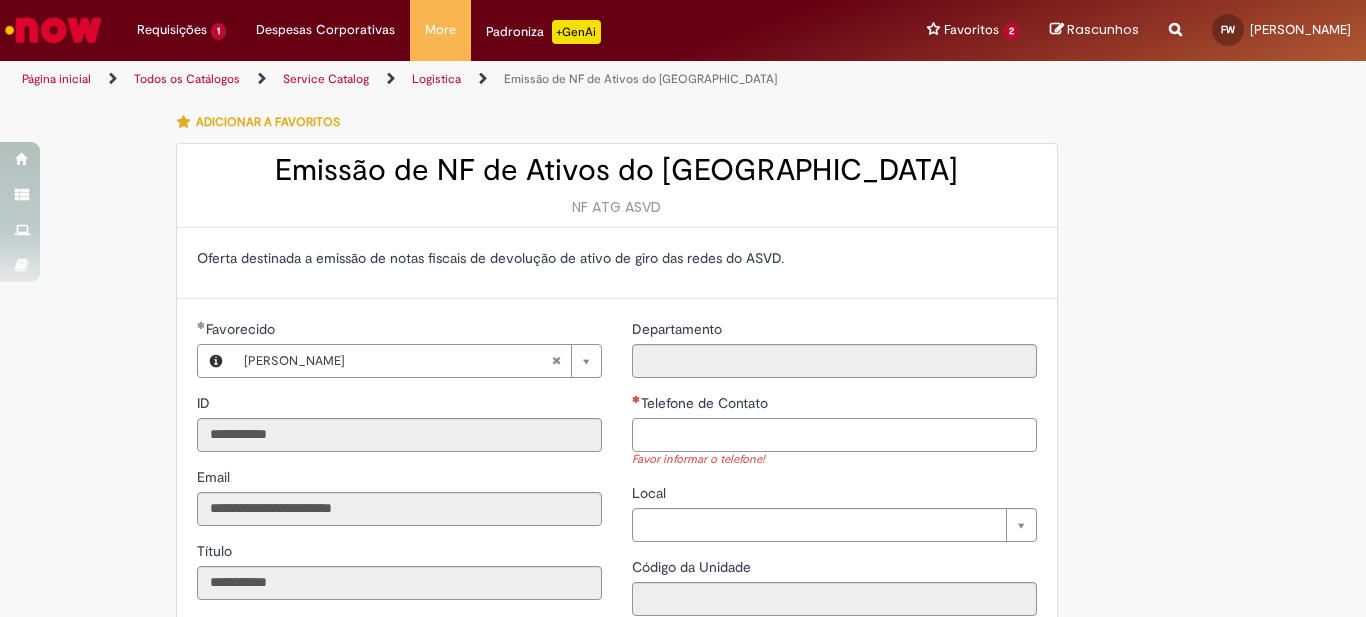 click on "Telefone de Contato" at bounding box center [834, 435] 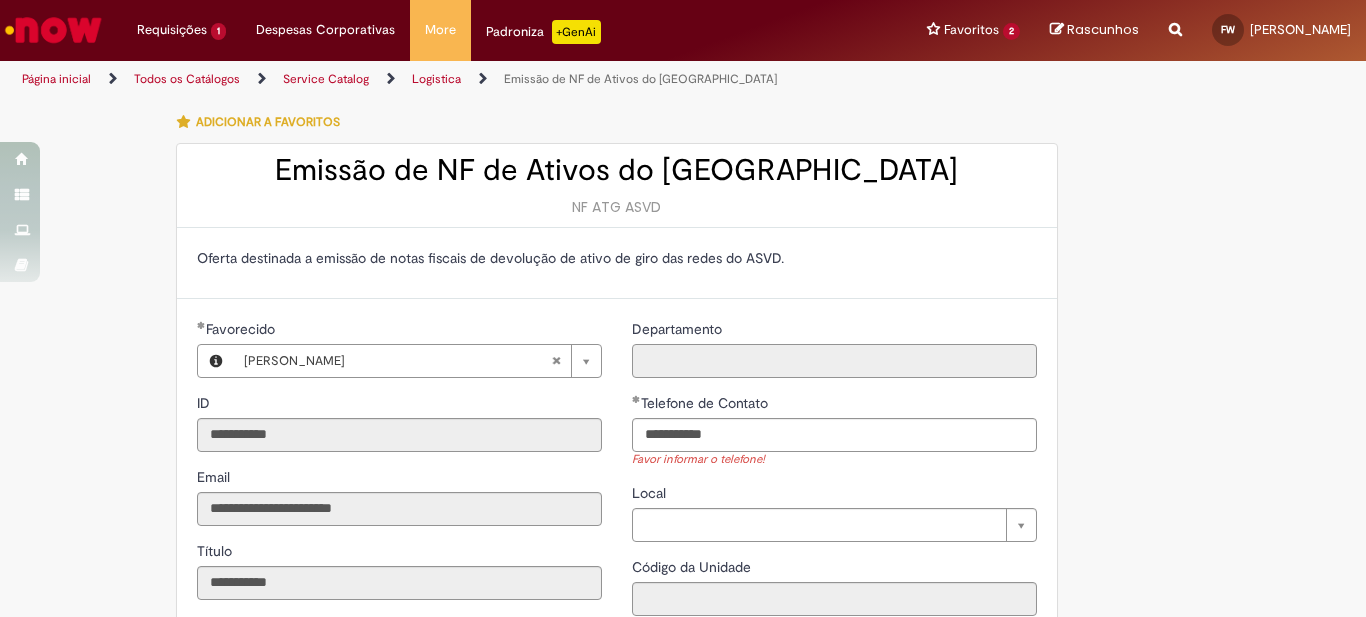 click on "Departamento" at bounding box center [834, 361] 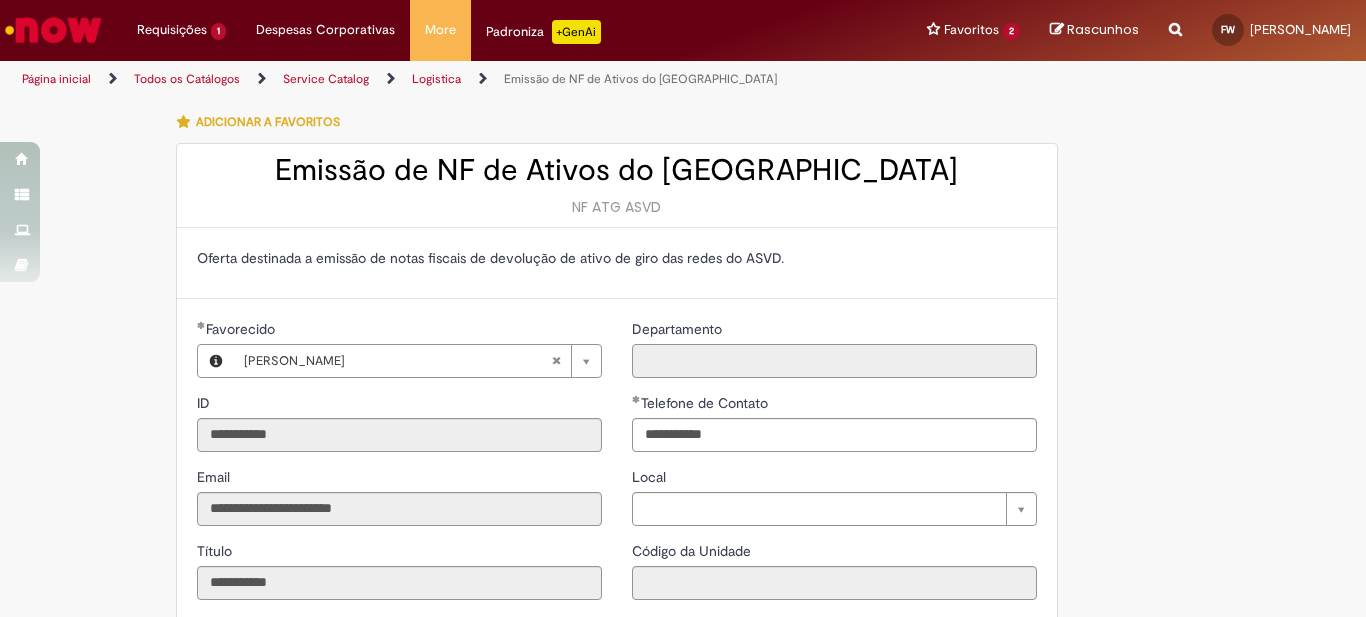 type on "**********" 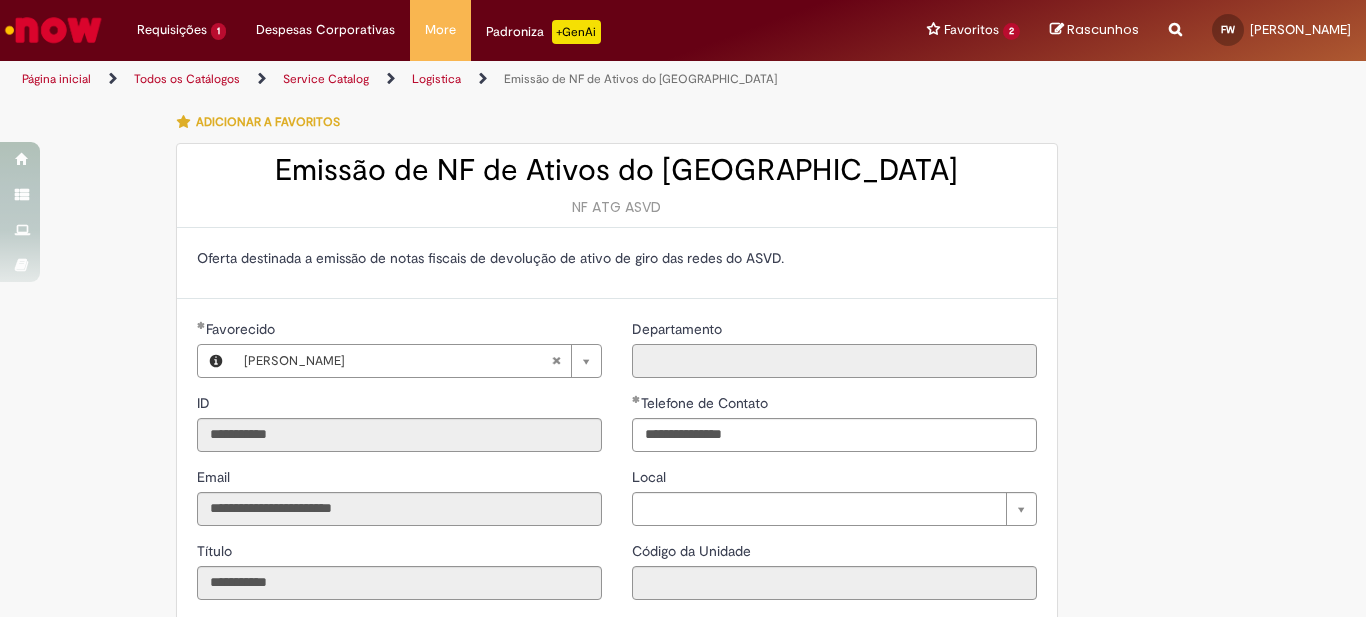 scroll, scrollTop: 100, scrollLeft: 0, axis: vertical 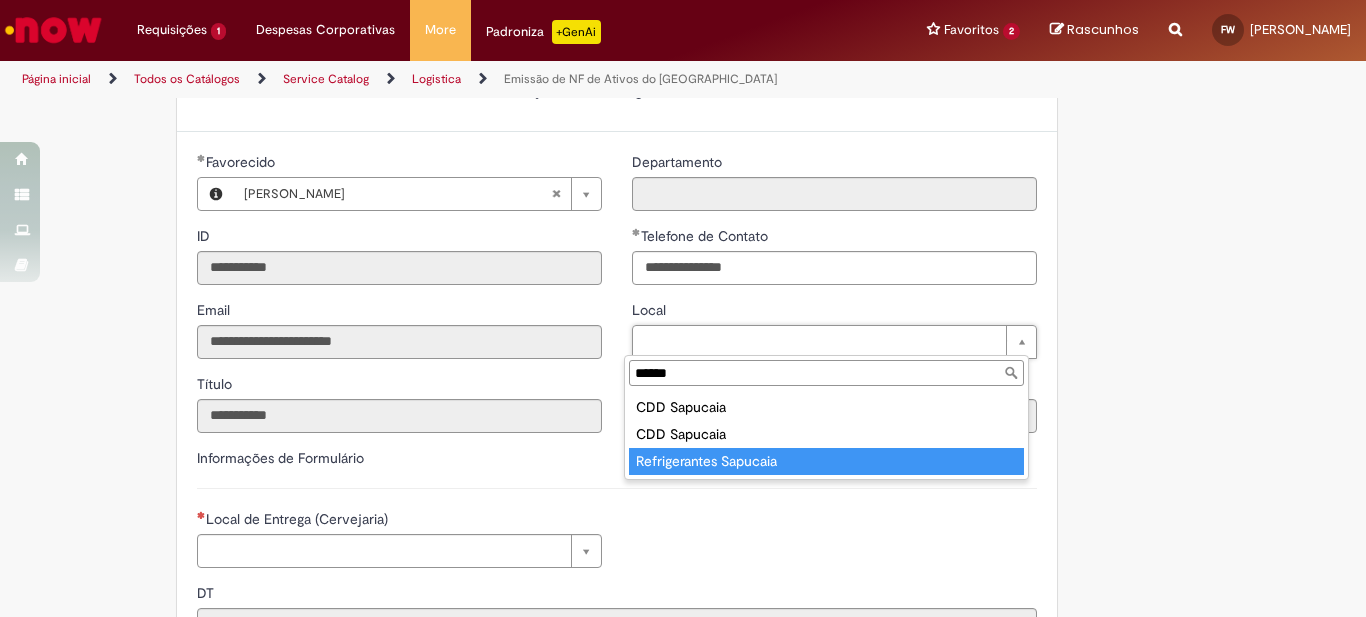type on "******" 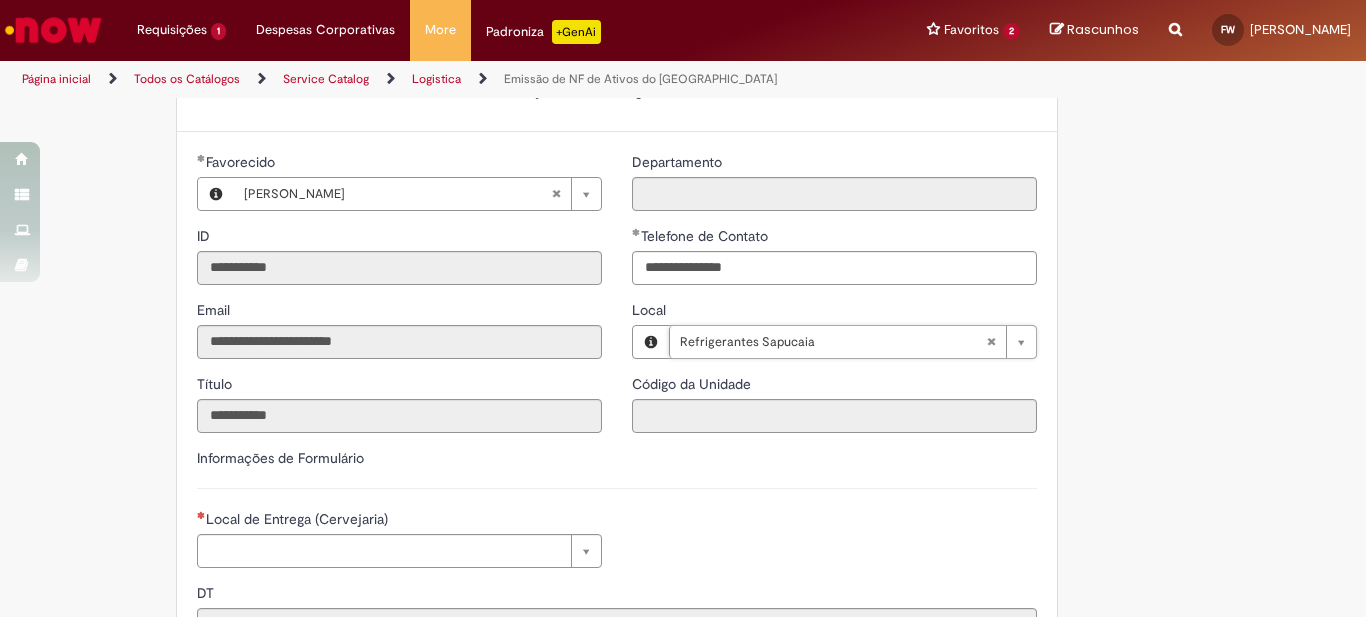 type on "****" 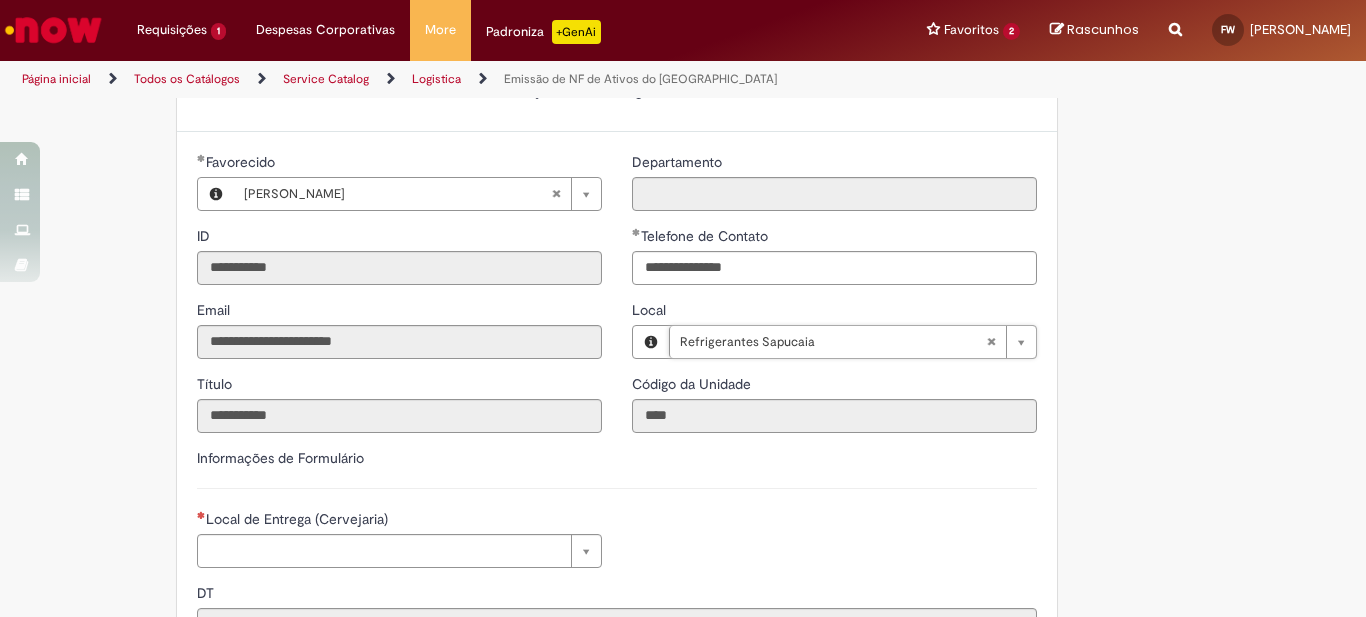 scroll, scrollTop: 333, scrollLeft: 0, axis: vertical 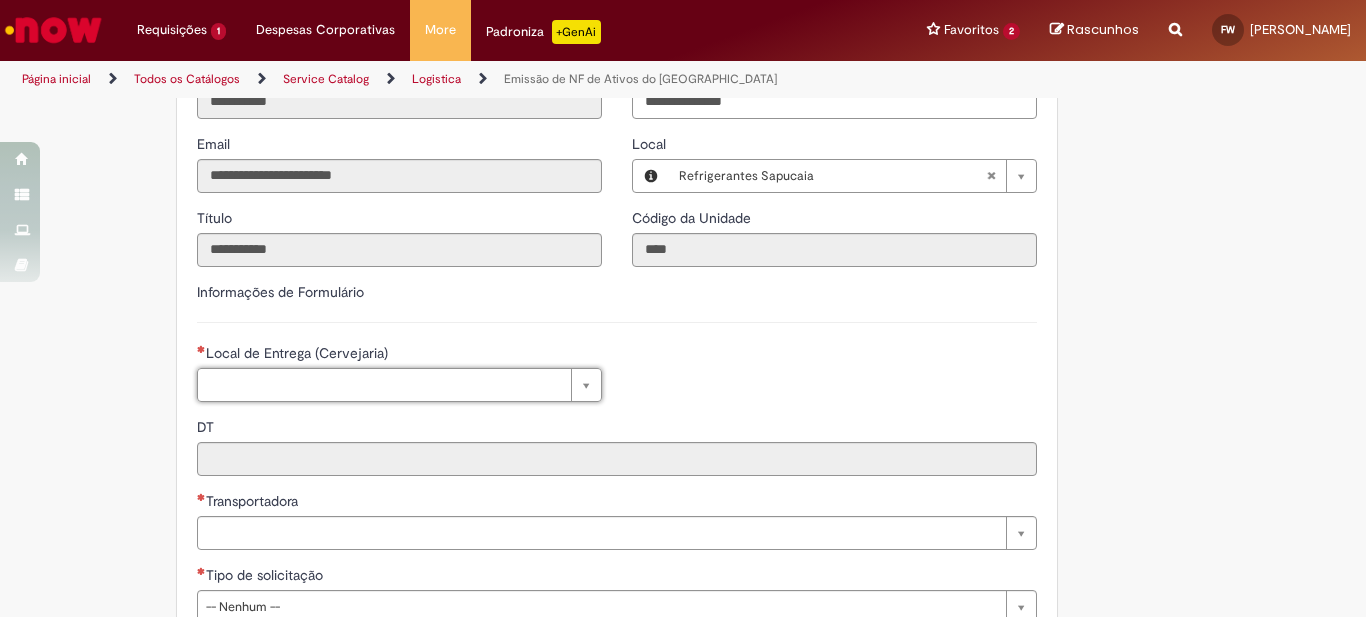 type on "*" 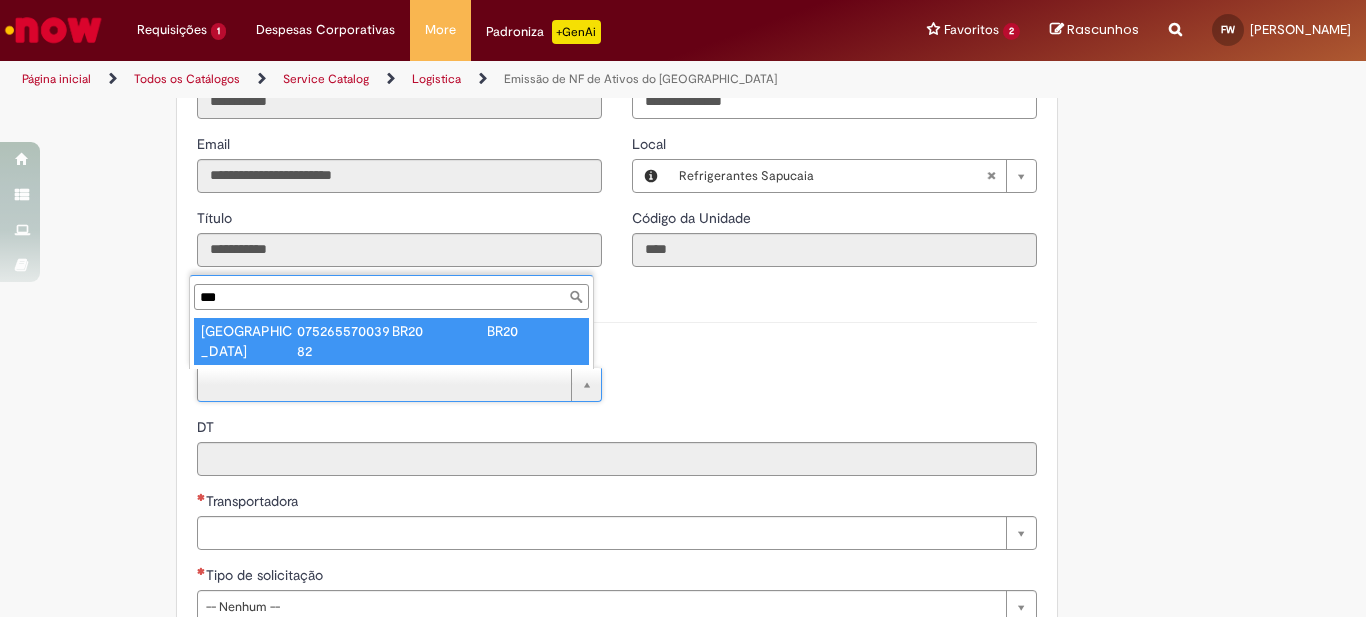 type on "***" 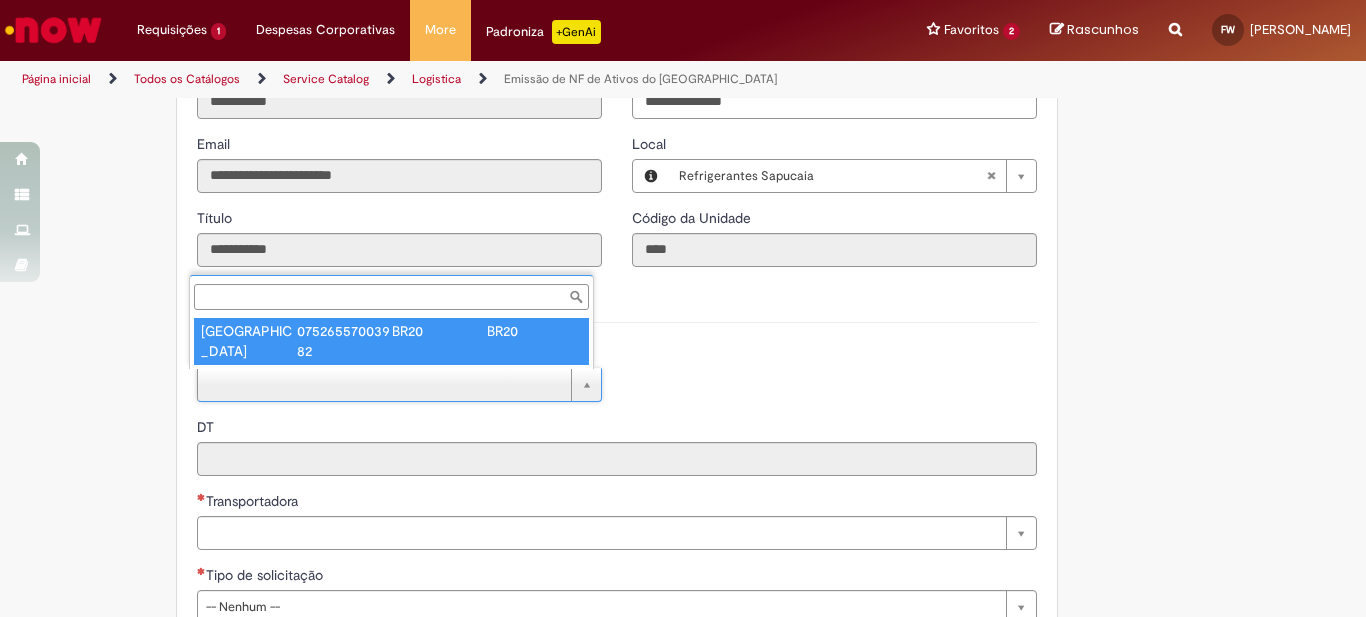 type on "****" 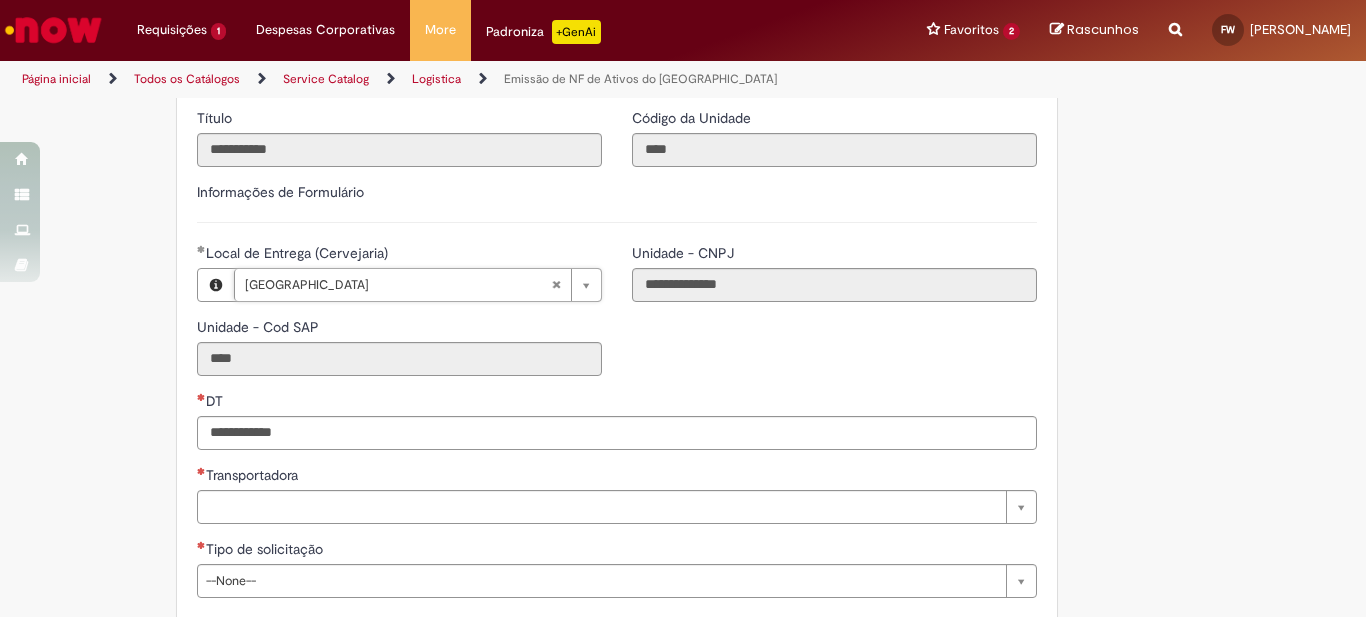 scroll, scrollTop: 500, scrollLeft: 0, axis: vertical 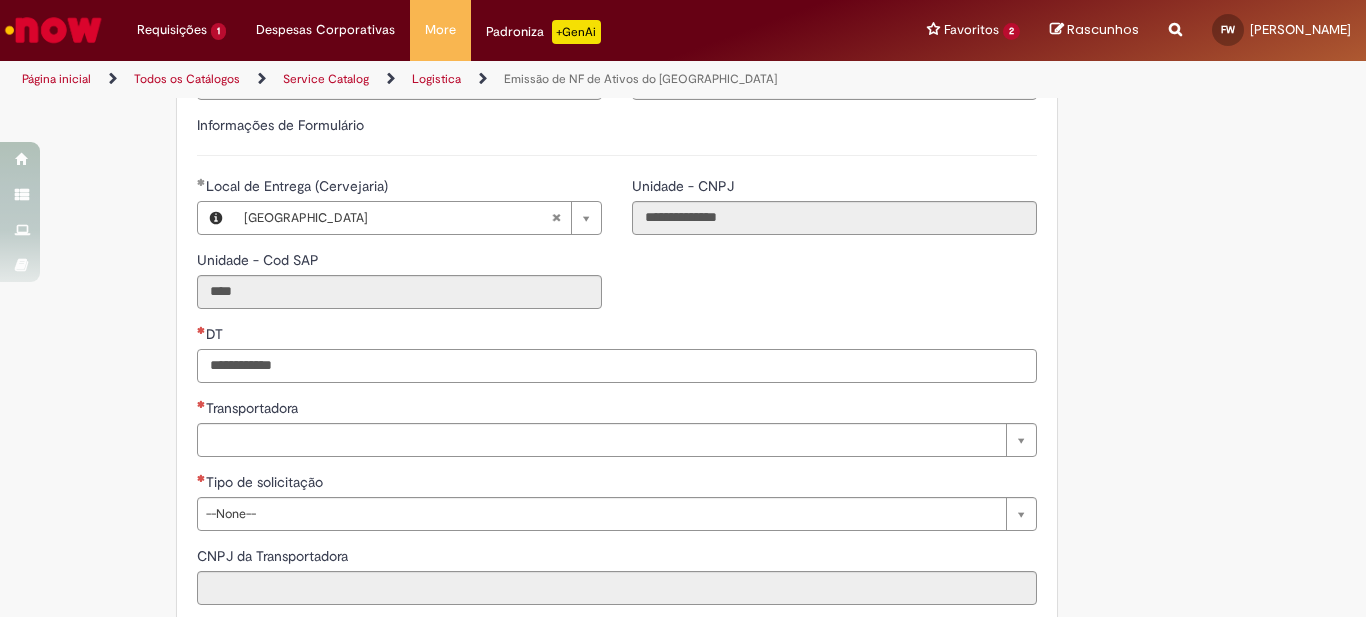 click on "DT" at bounding box center (617, 366) 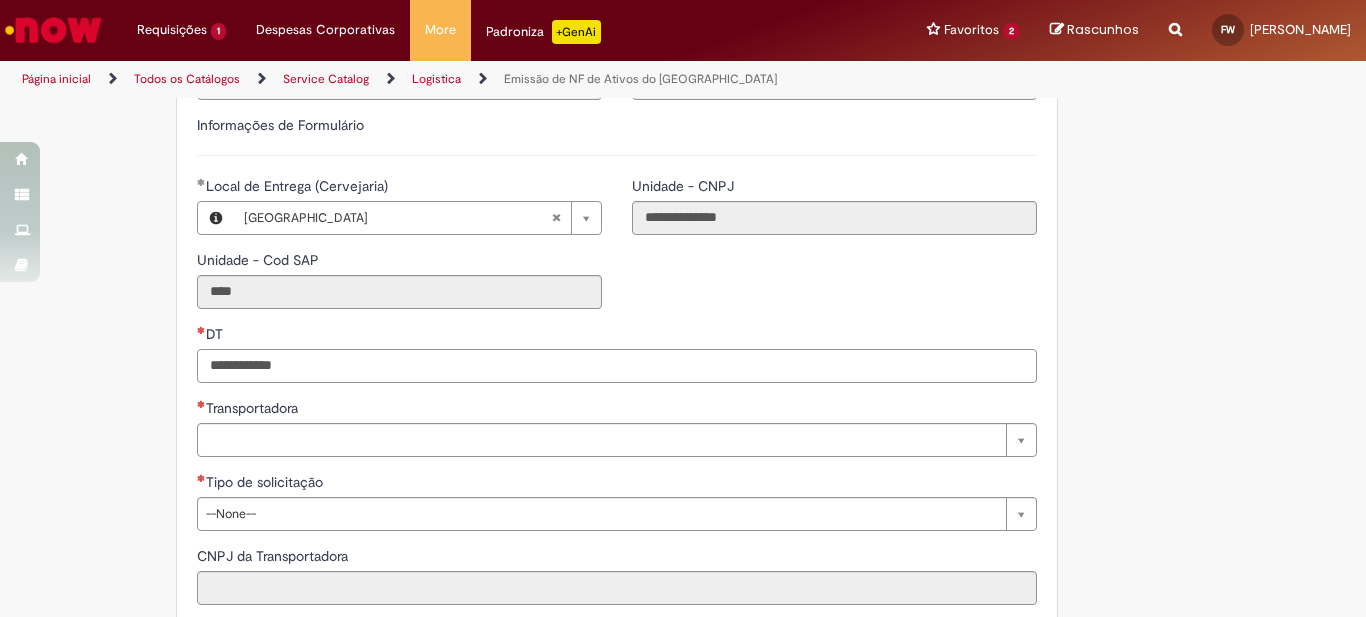 paste on "**********" 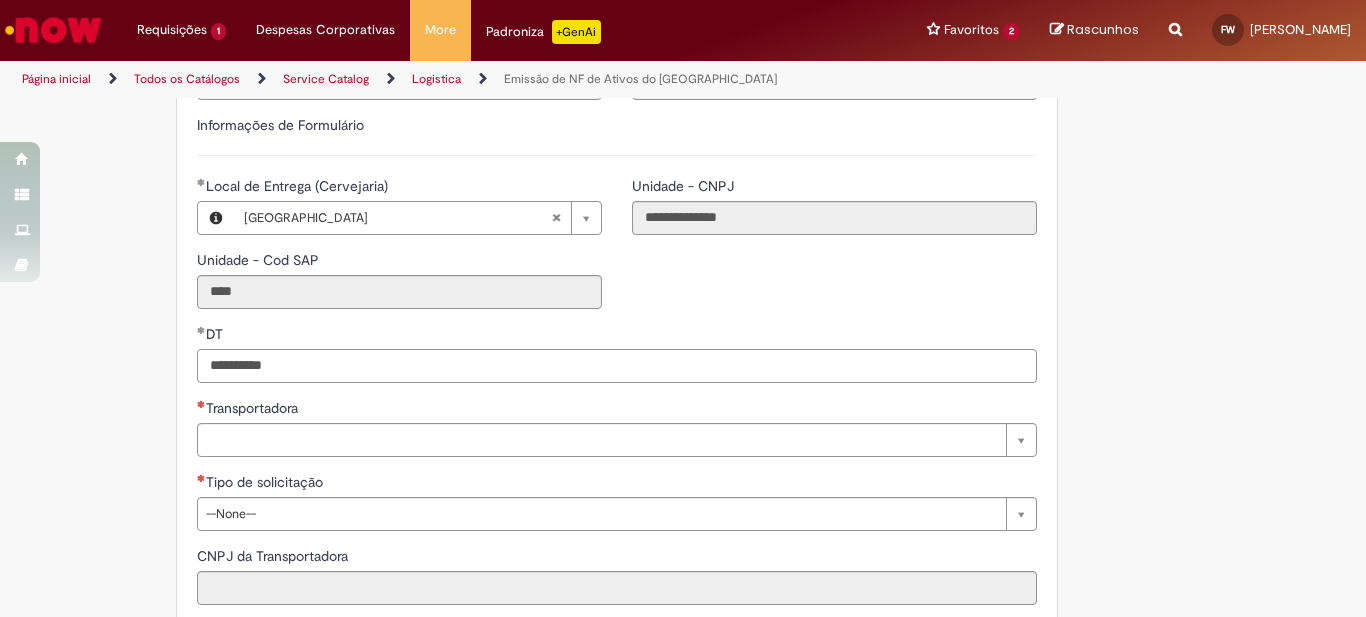 type on "**********" 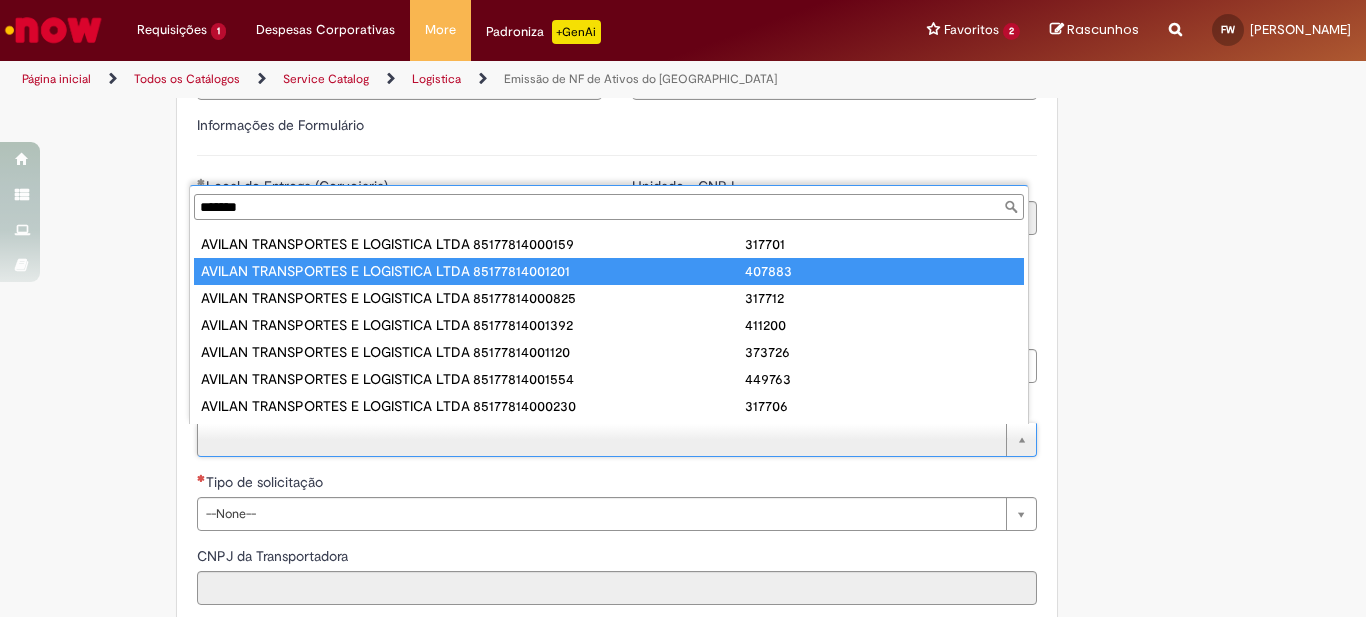 scroll, scrollTop: 135, scrollLeft: 0, axis: vertical 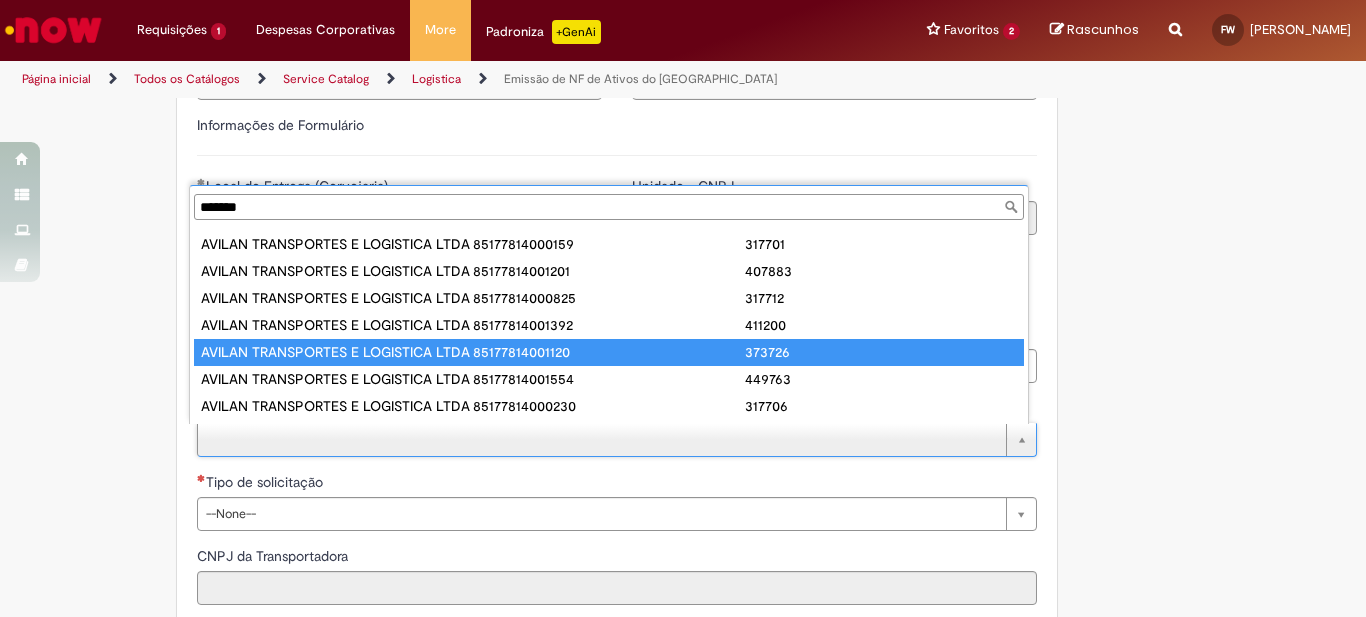 type on "******" 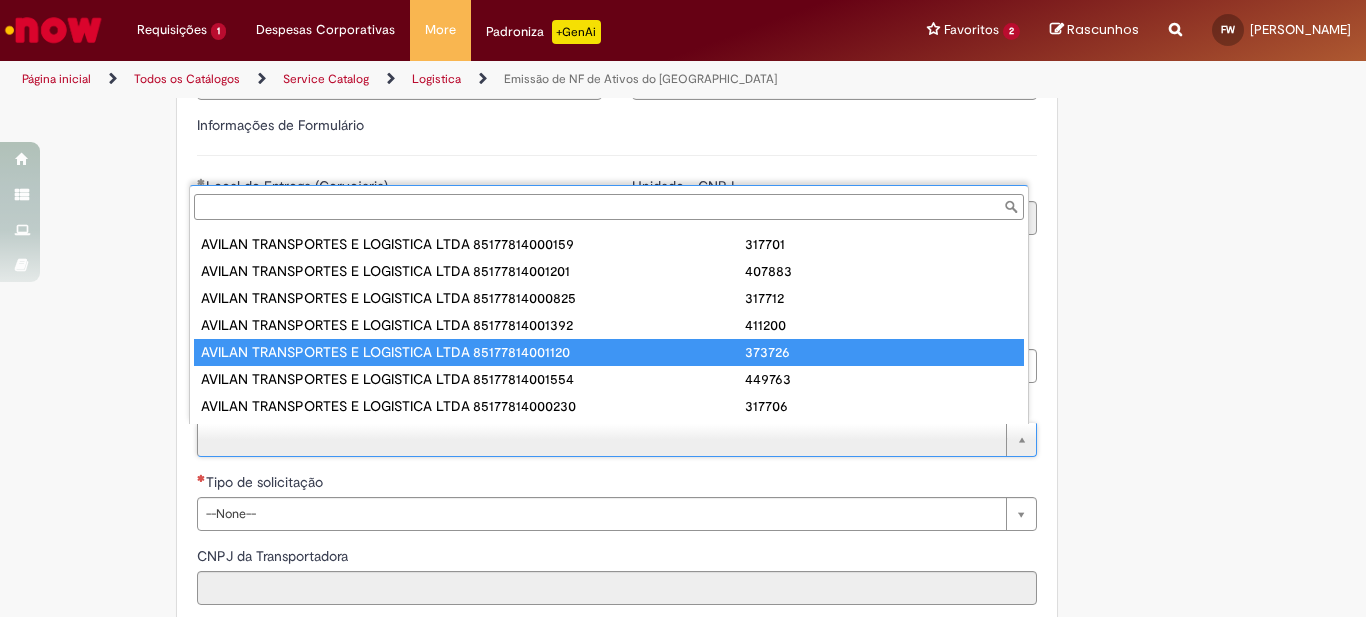 type on "**********" 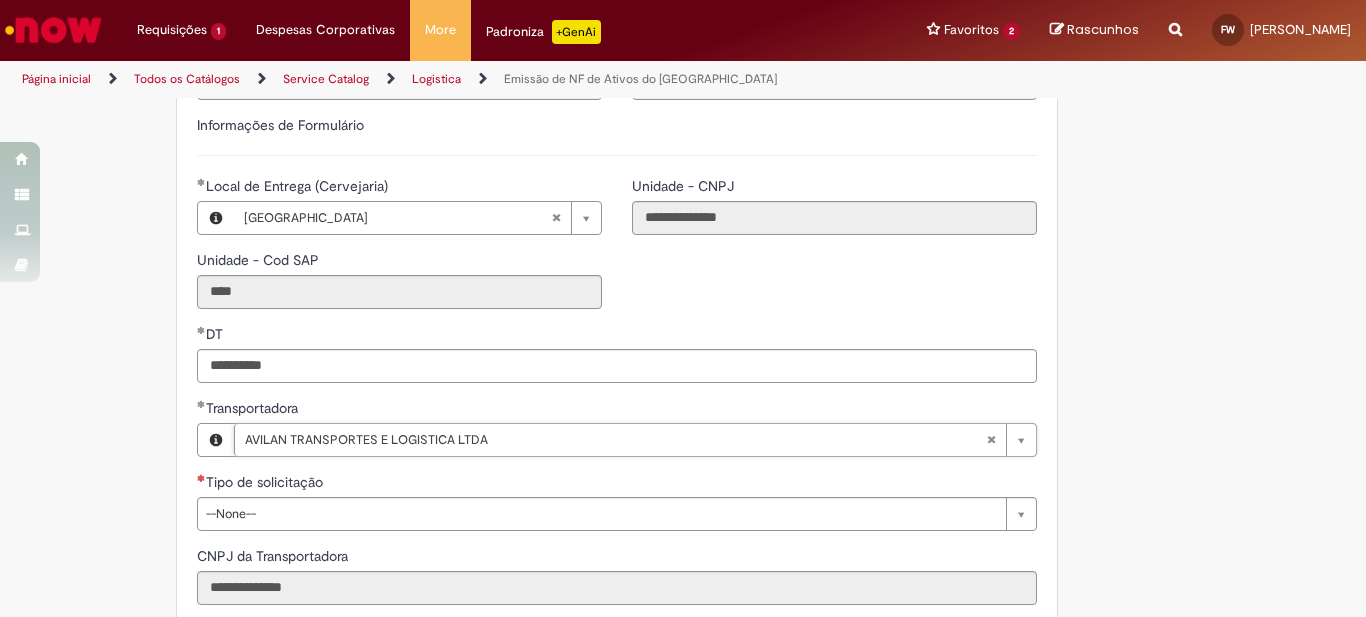 scroll, scrollTop: 633, scrollLeft: 0, axis: vertical 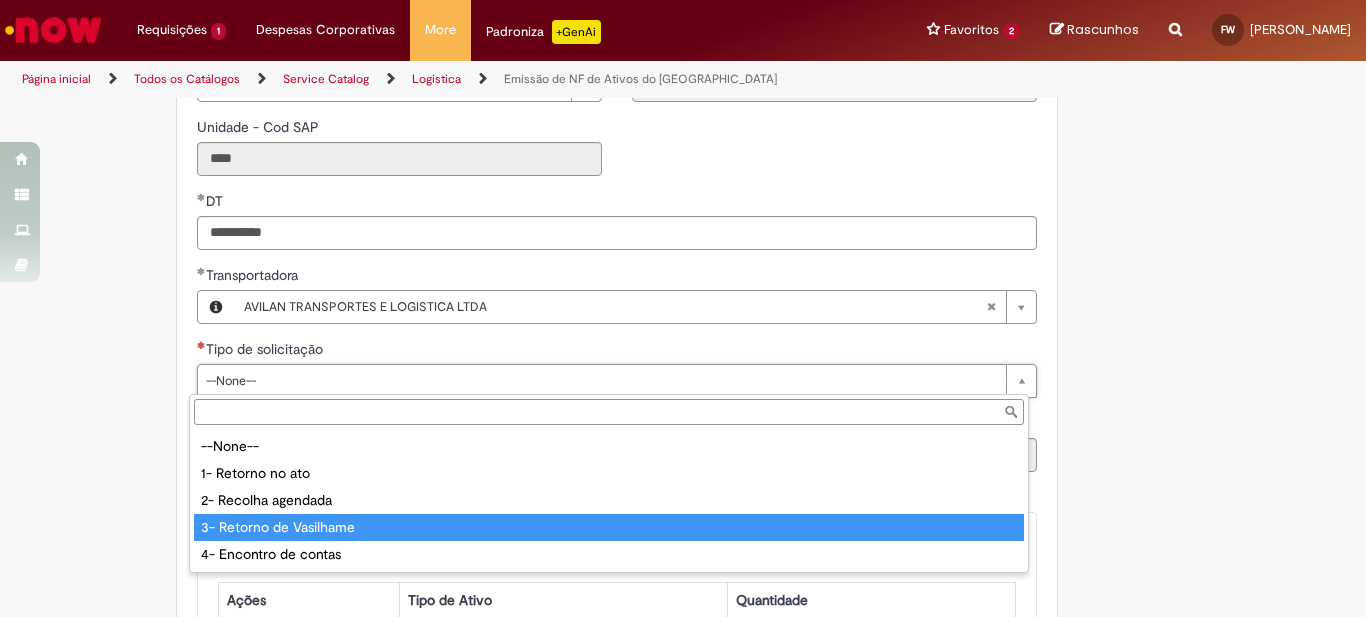 type on "**********" 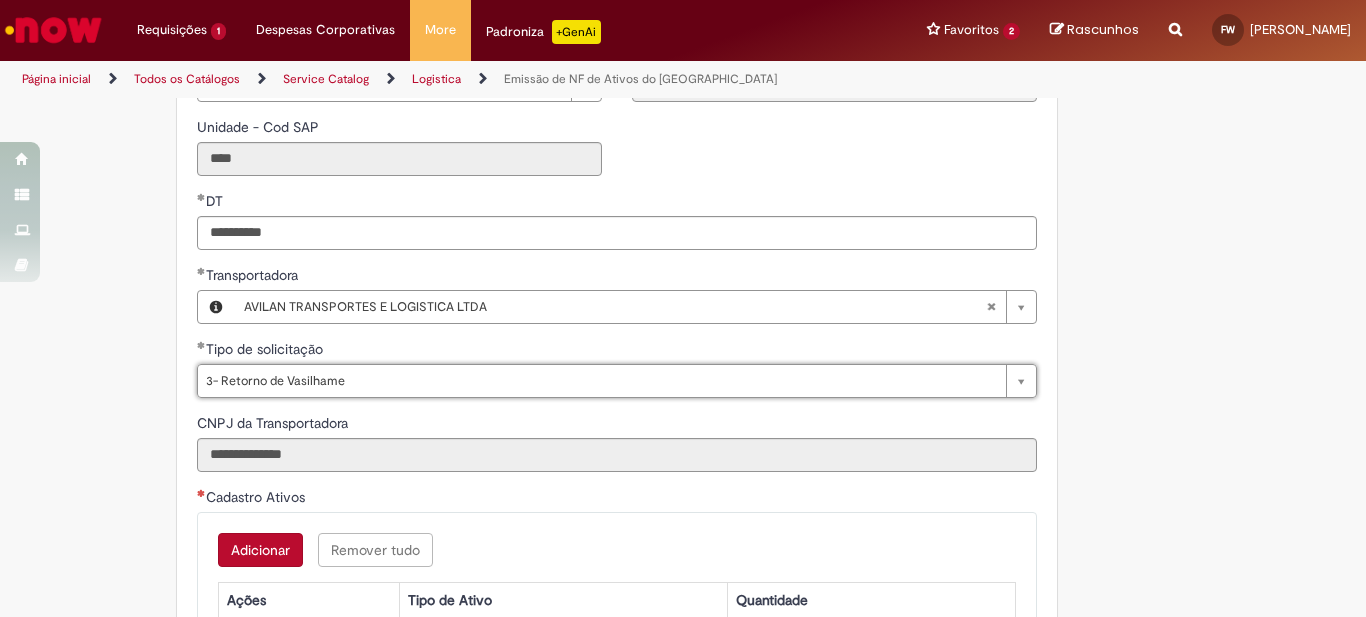scroll, scrollTop: 733, scrollLeft: 0, axis: vertical 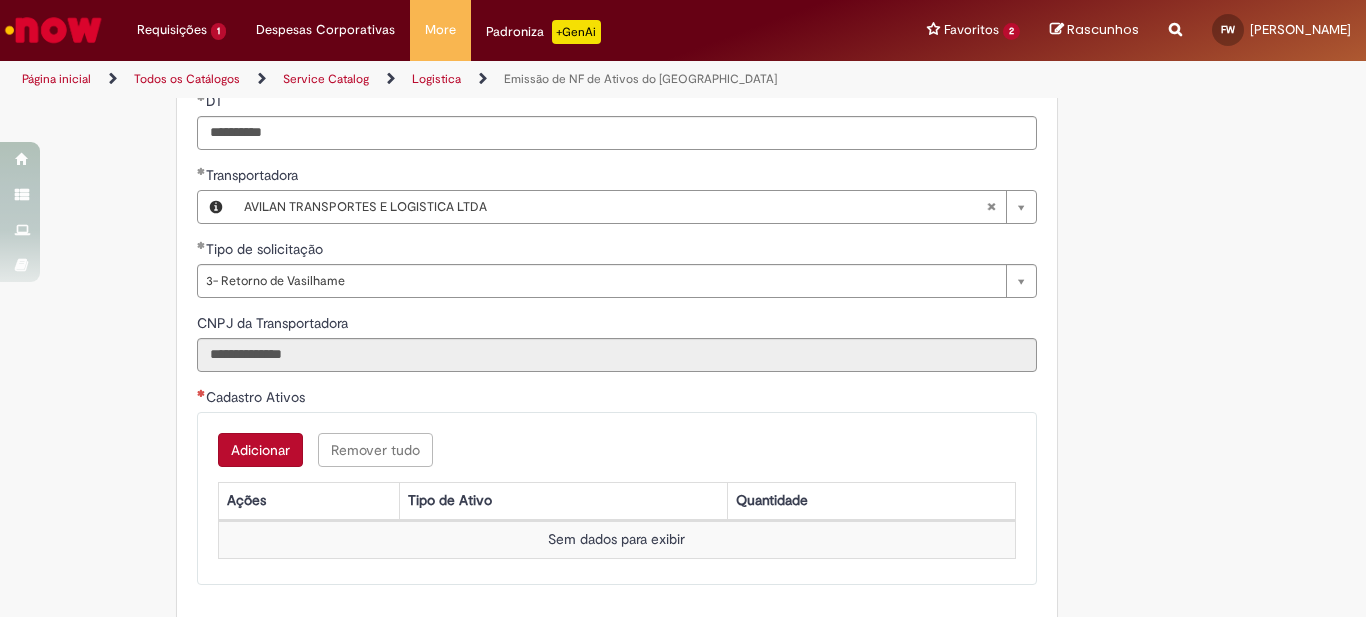 click on "Adicionar" at bounding box center (260, 450) 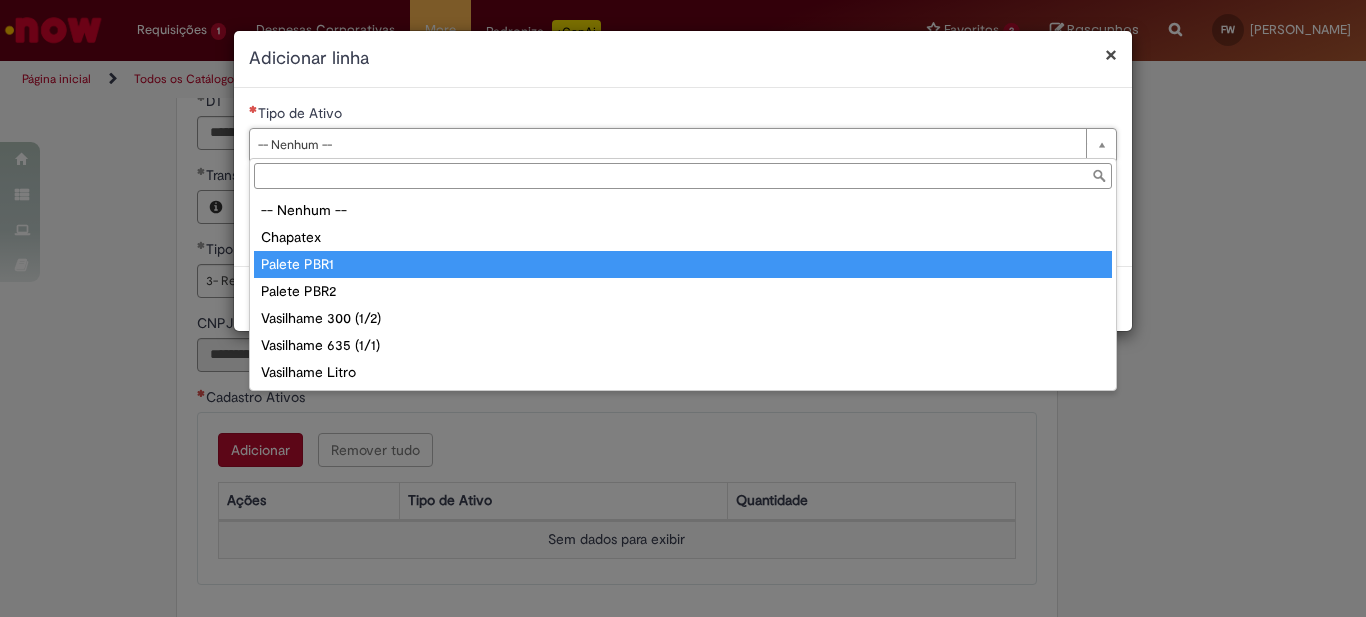 type on "**********" 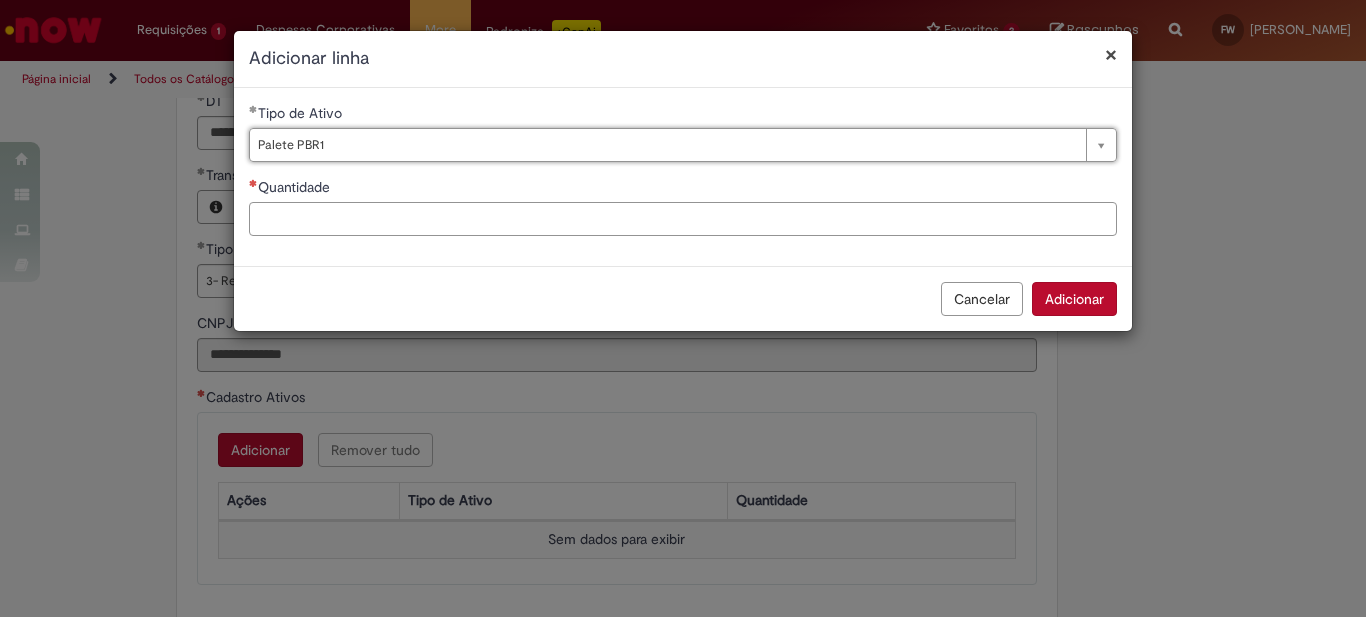 click on "Quantidade" at bounding box center (683, 219) 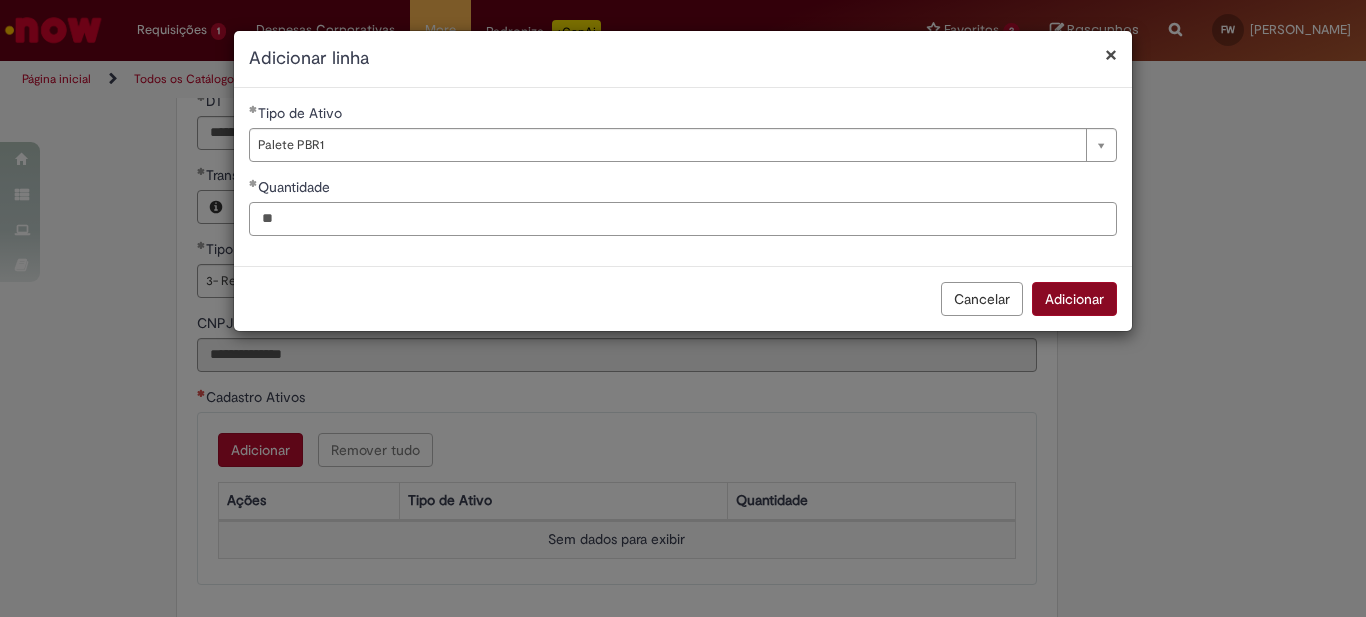type on "**" 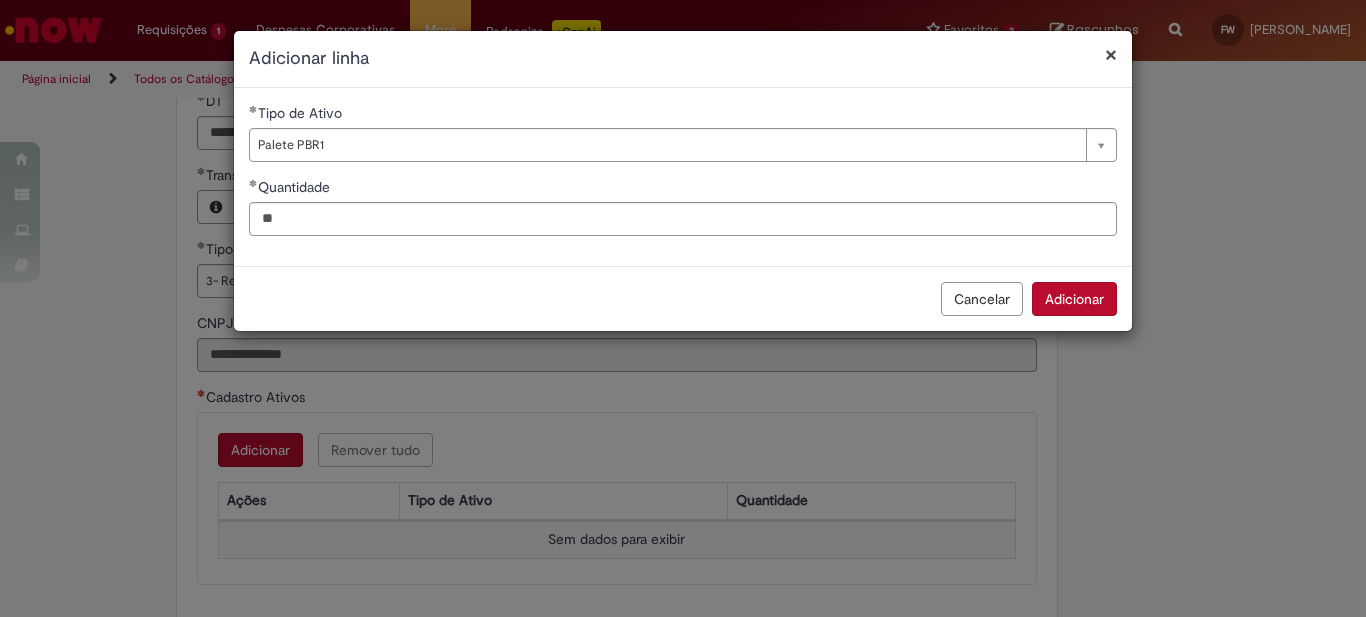 click on "Adicionar" at bounding box center [1074, 299] 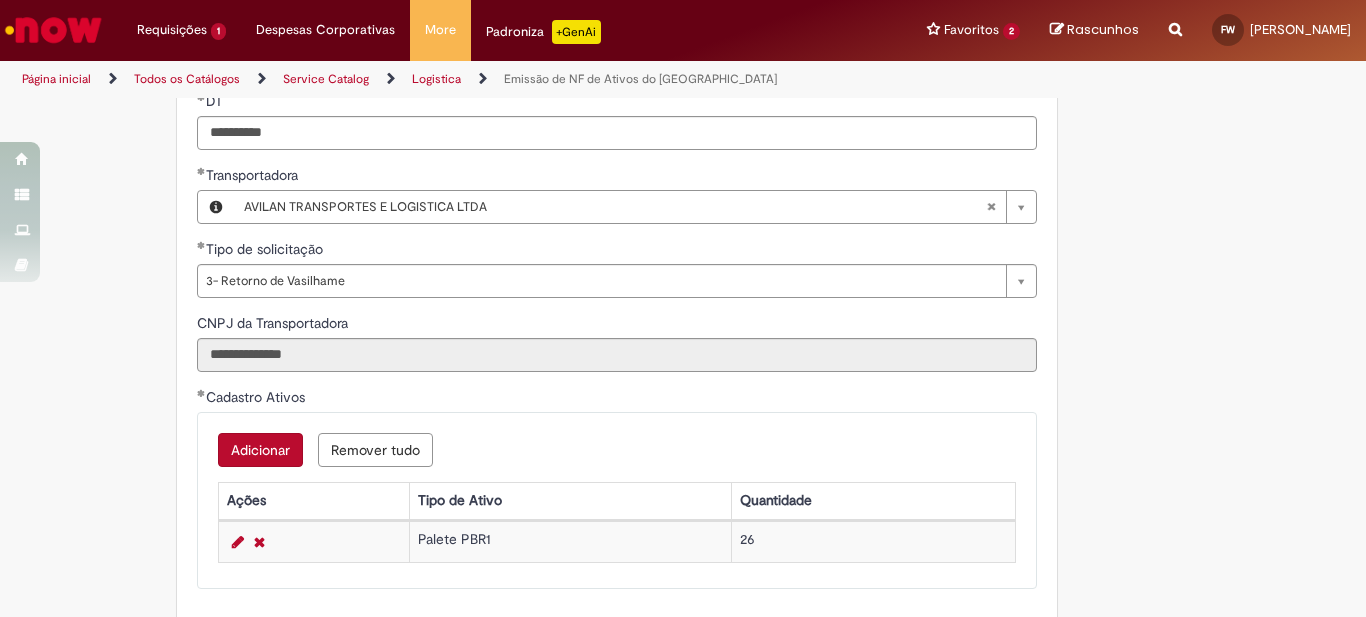 scroll, scrollTop: 900, scrollLeft: 0, axis: vertical 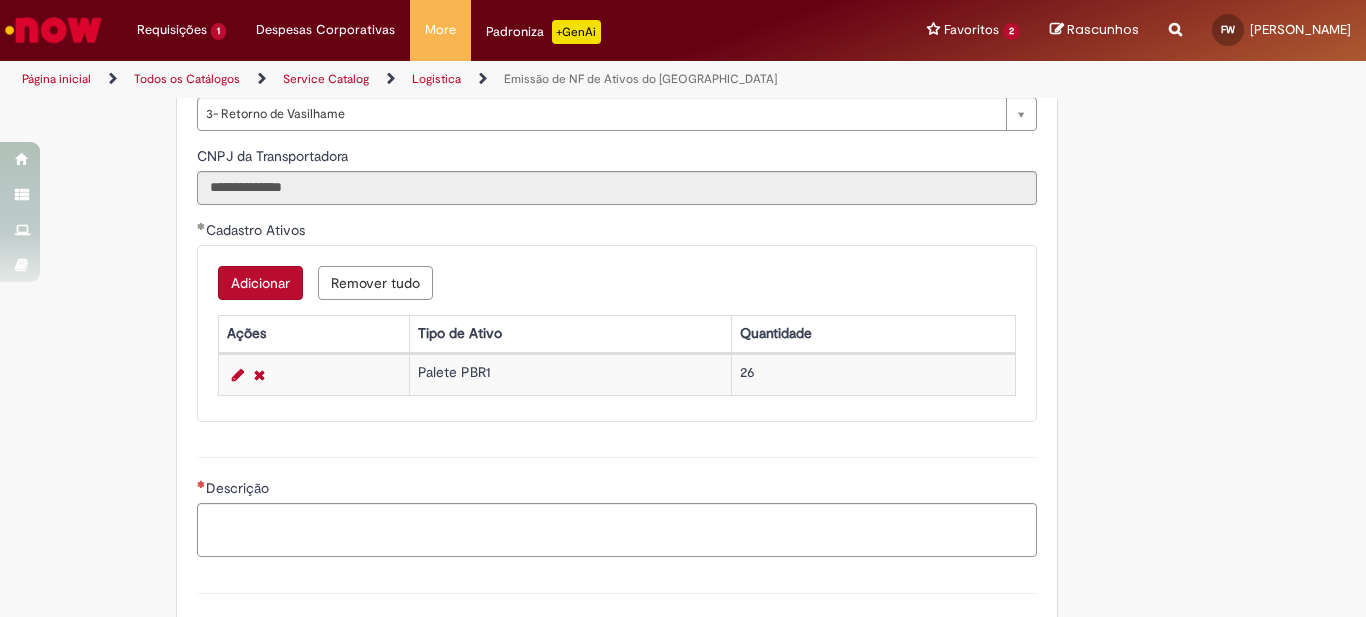 click on "Adicionar" at bounding box center (260, 283) 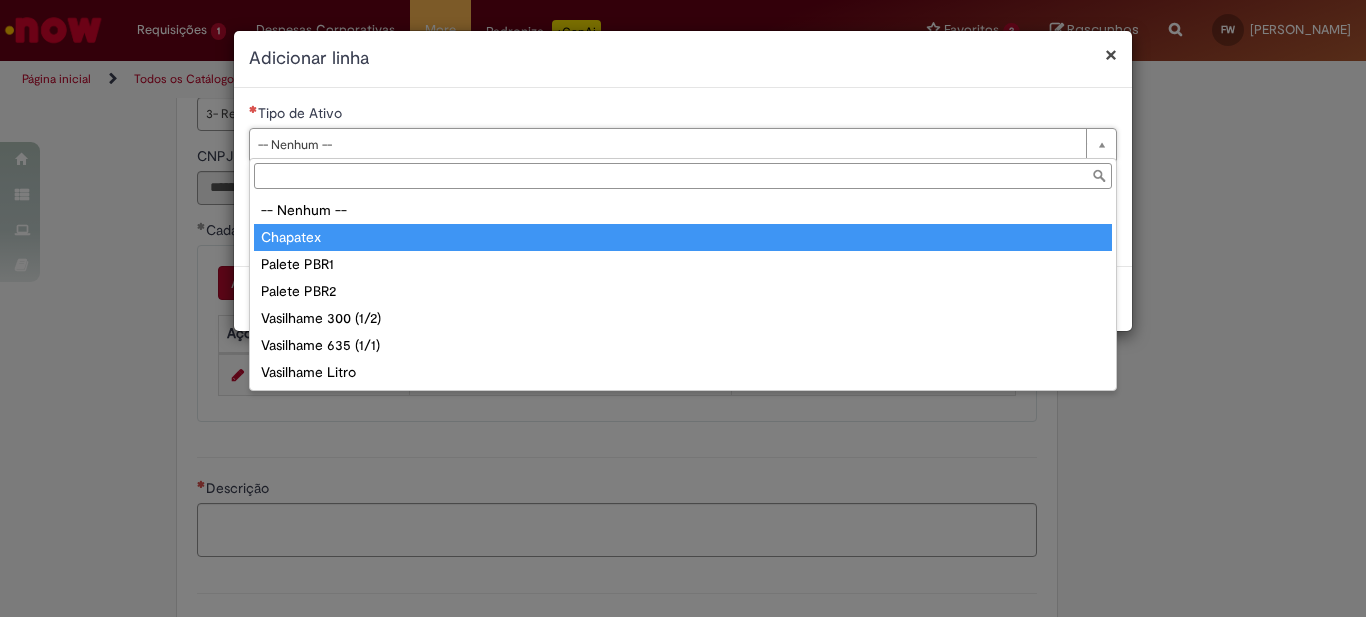 type on "********" 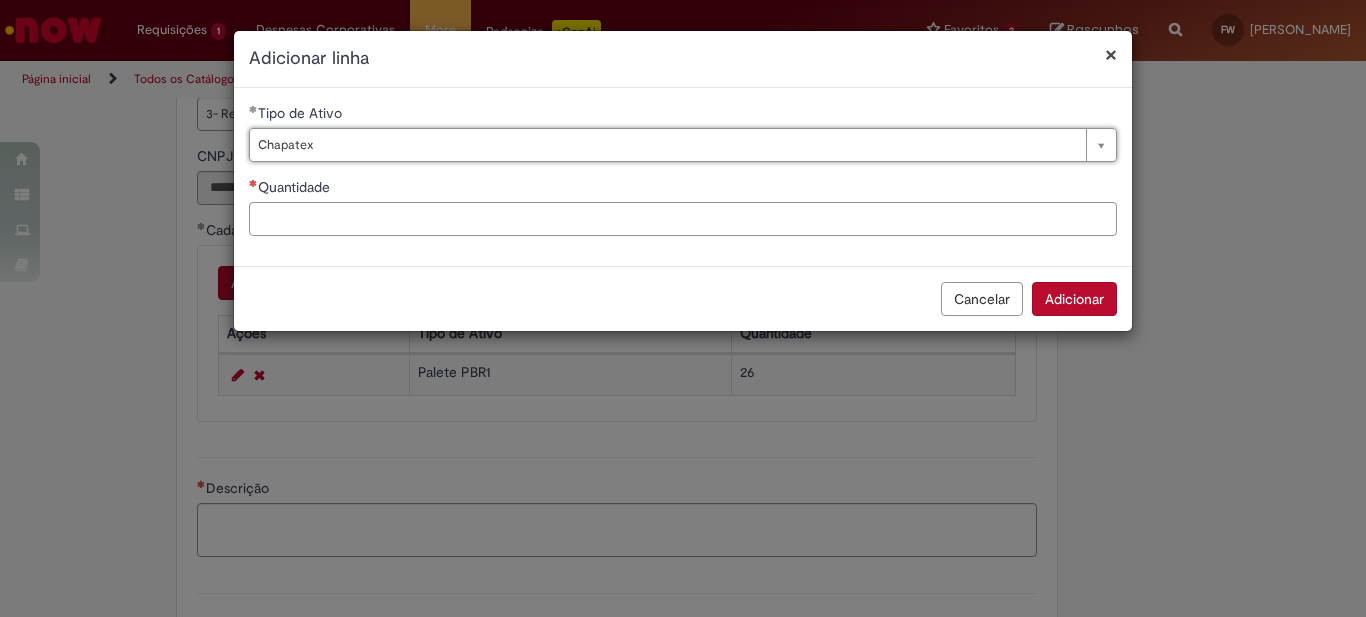 click on "Quantidade" at bounding box center (683, 219) 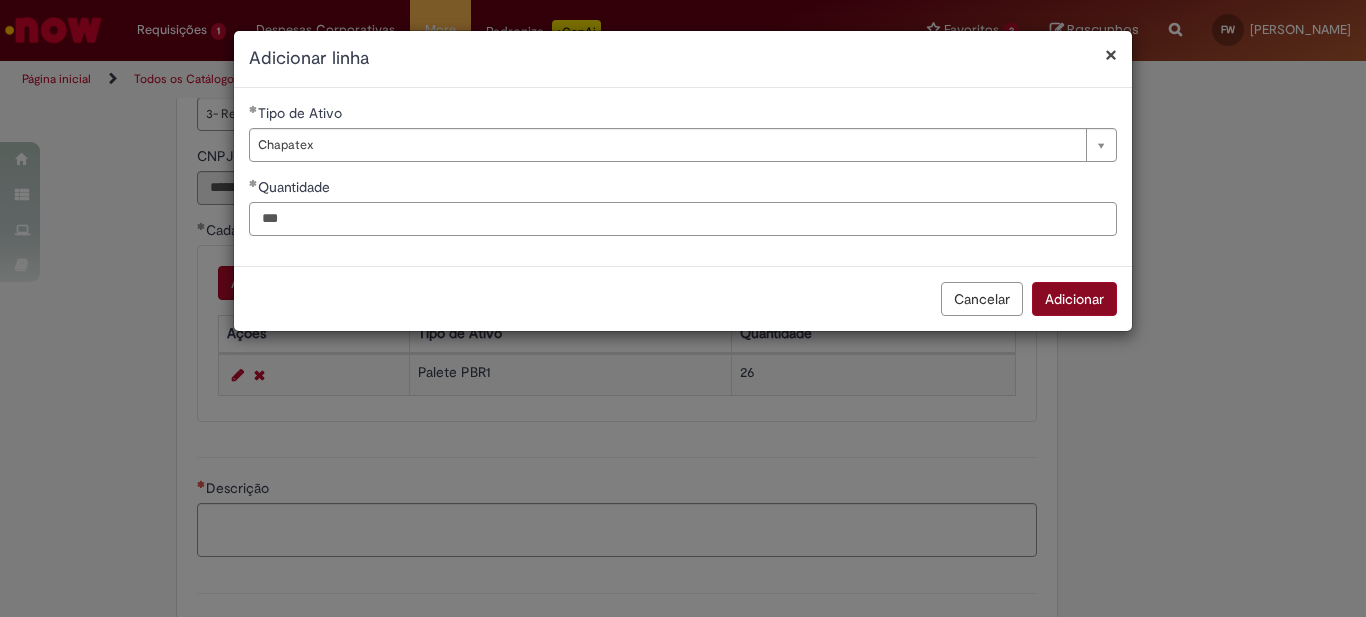 type on "***" 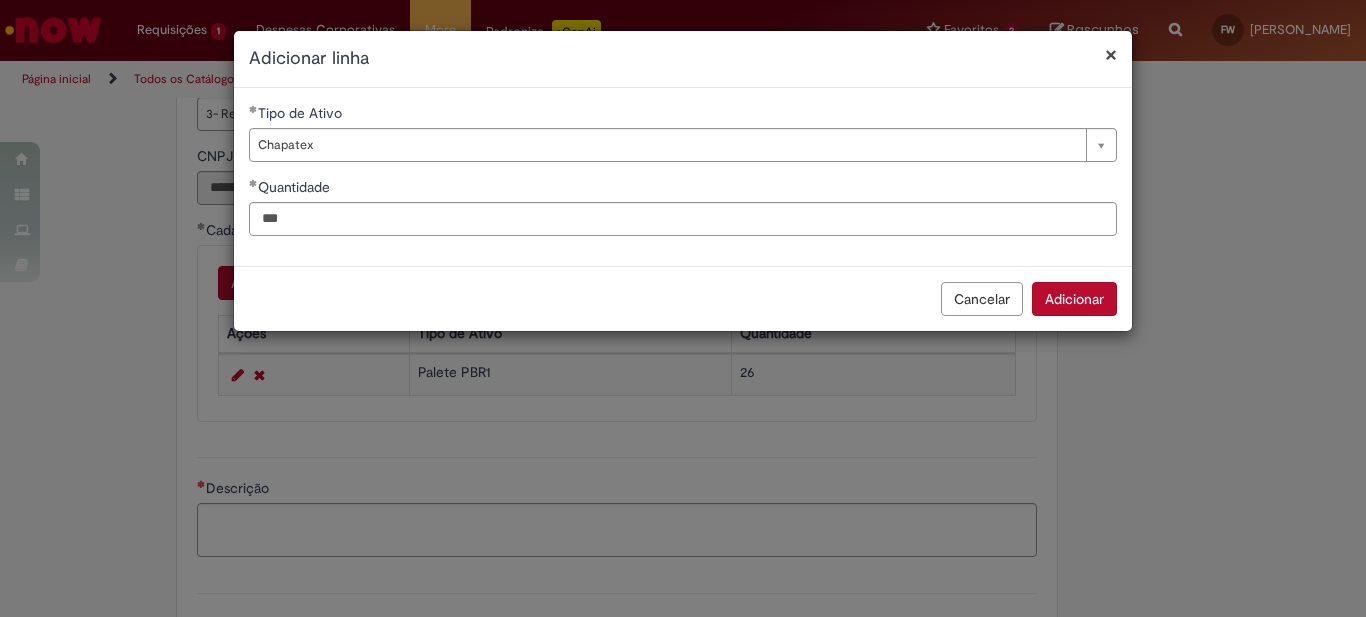 click on "Adicionar" at bounding box center (1074, 299) 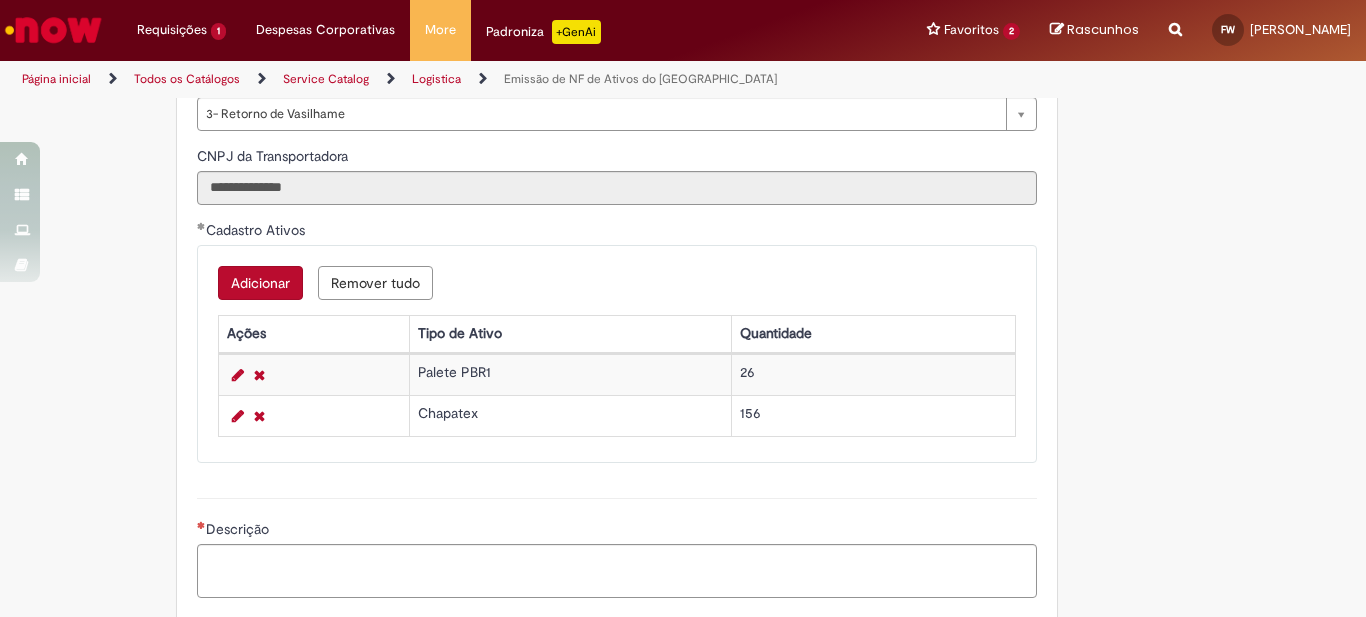 scroll, scrollTop: 1033, scrollLeft: 0, axis: vertical 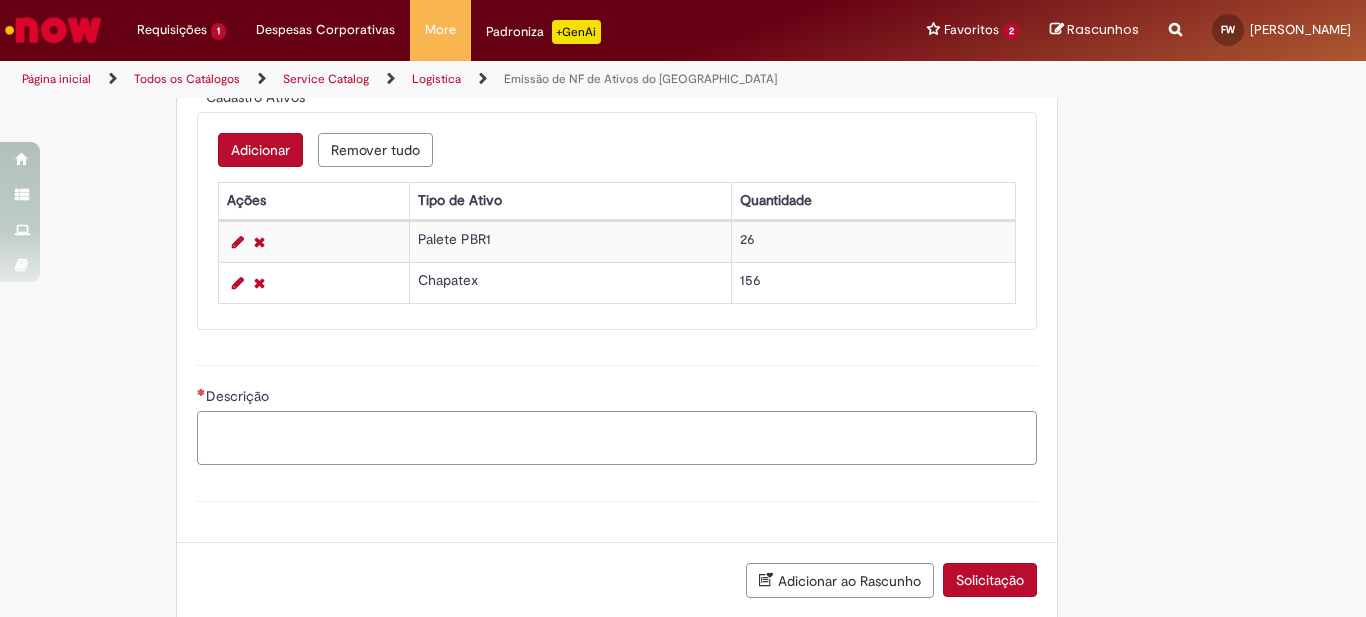 click on "Descrição" at bounding box center (617, 438) 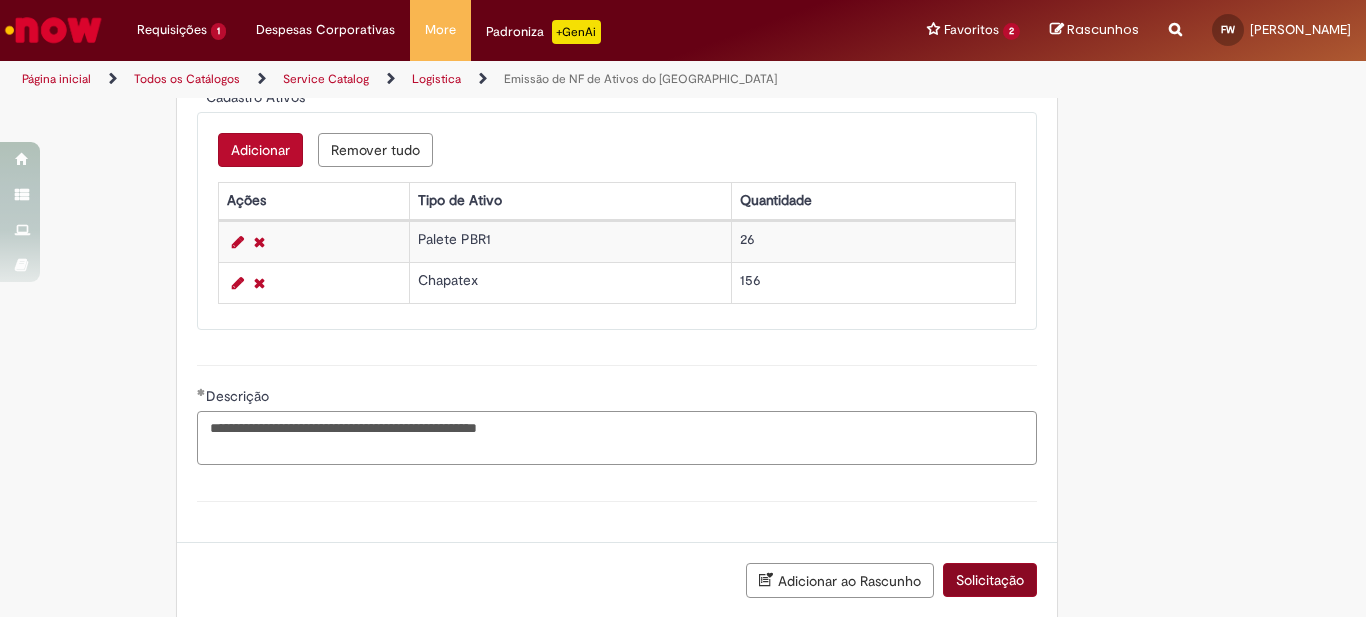 type on "**********" 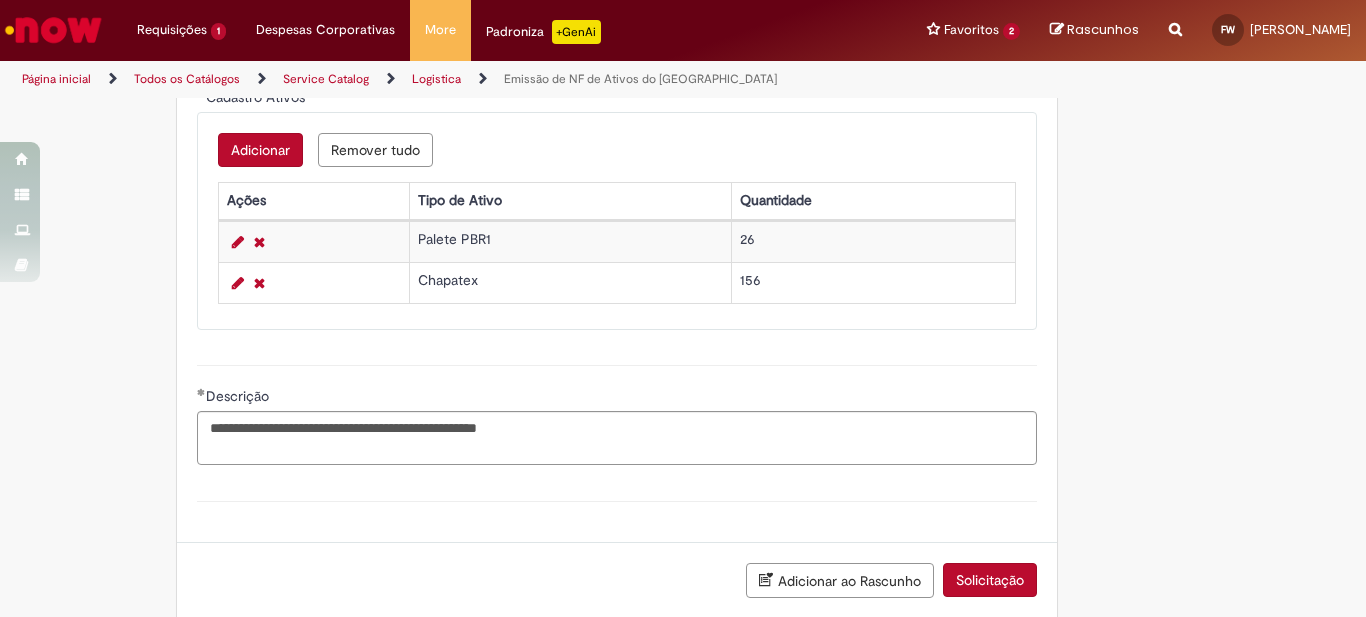 click on "Solicitação" at bounding box center [990, 580] 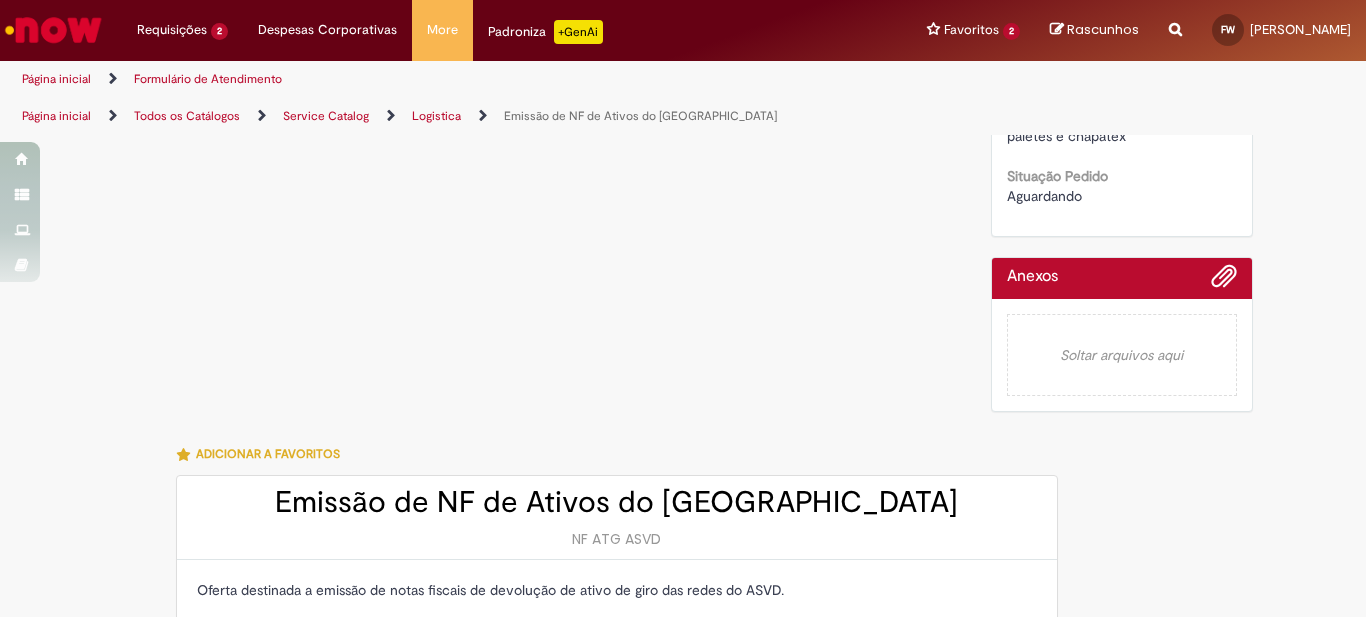 scroll, scrollTop: 0, scrollLeft: 0, axis: both 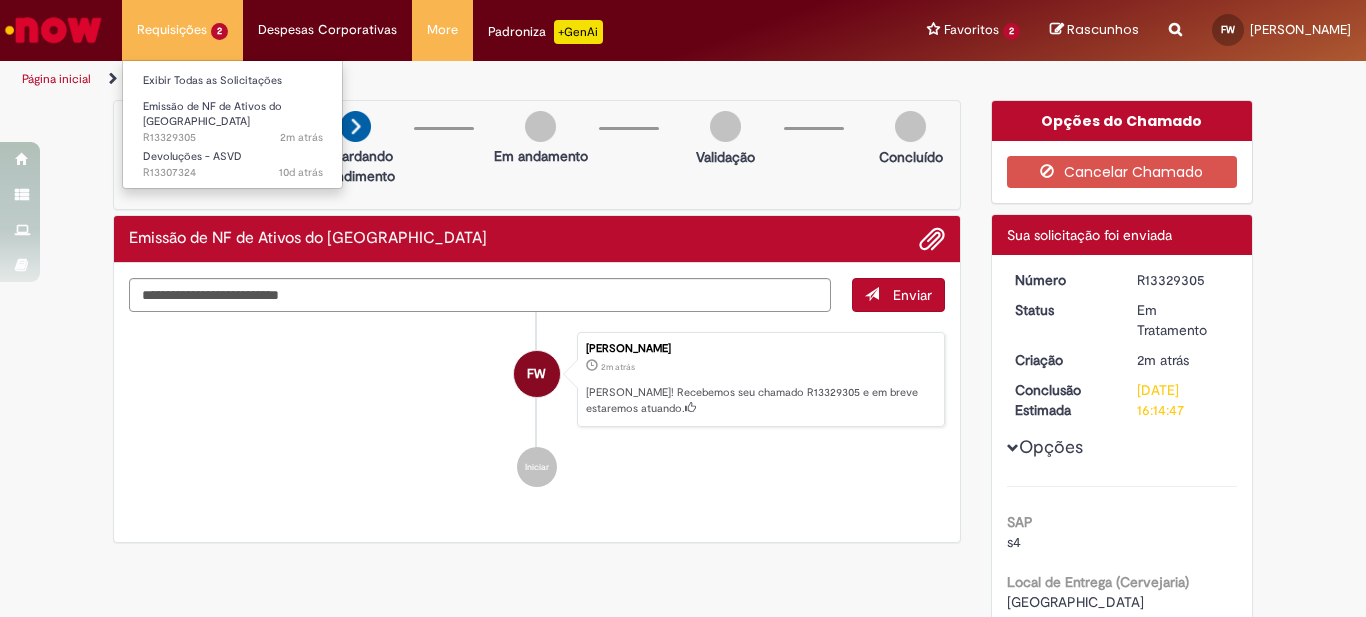 click on "Requisições   2
Exibir Todas as Solicitações
Emissão de NF de Ativos do ASVD
2m atrás 2 minutos atrás  R13329305
Devoluções - ASVD
10d atrás 10 dias atrás  R13307324" at bounding box center (182, 30) 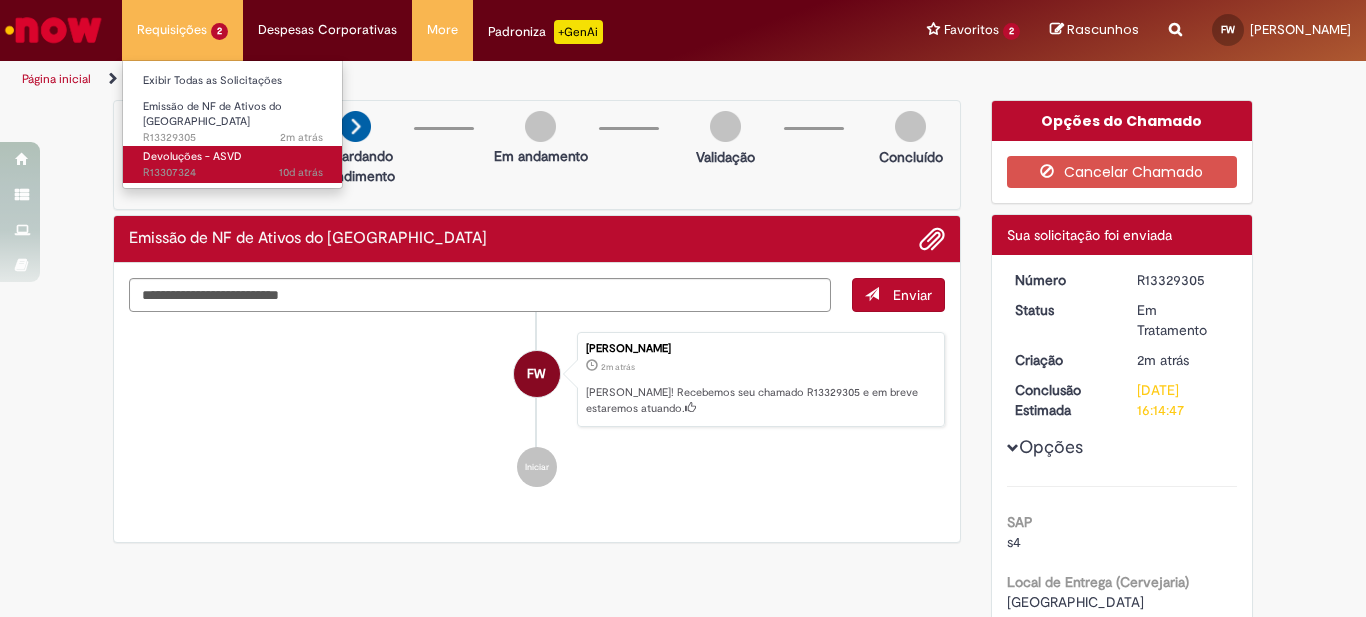 click on "10d atrás 10 dias atrás  R13307324" at bounding box center (233, 173) 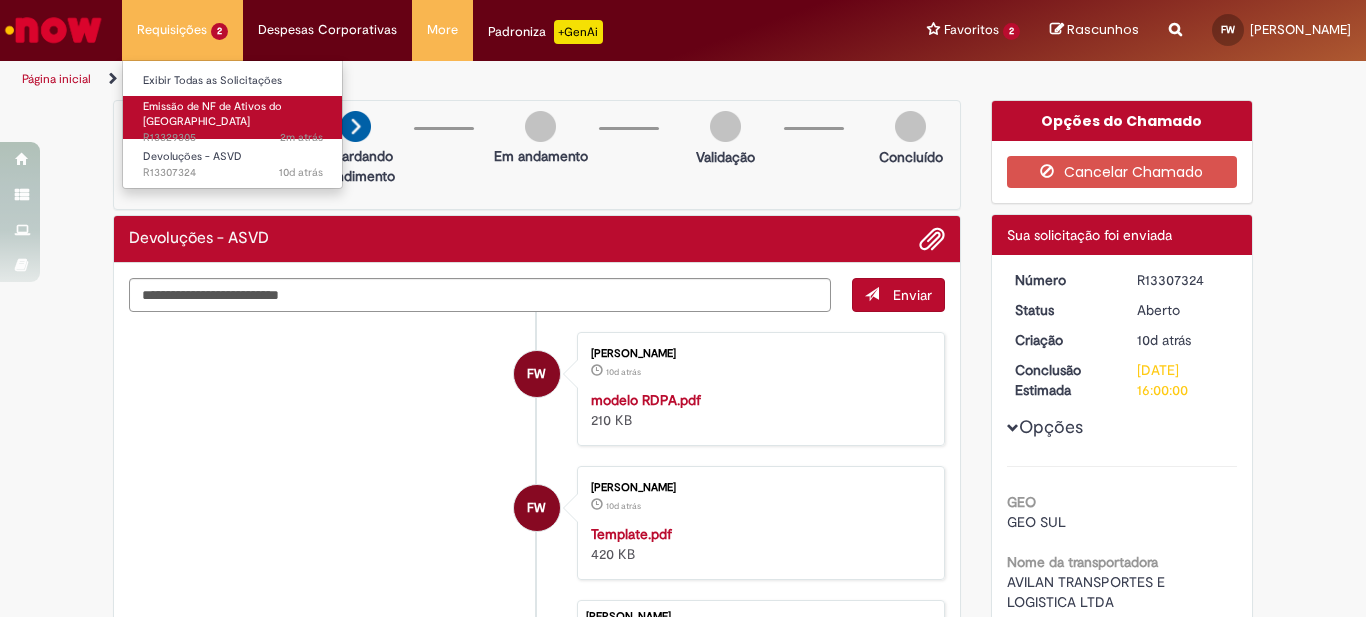 click on "2m atrás 2 minutos atrás  R13329305" at bounding box center [233, 138] 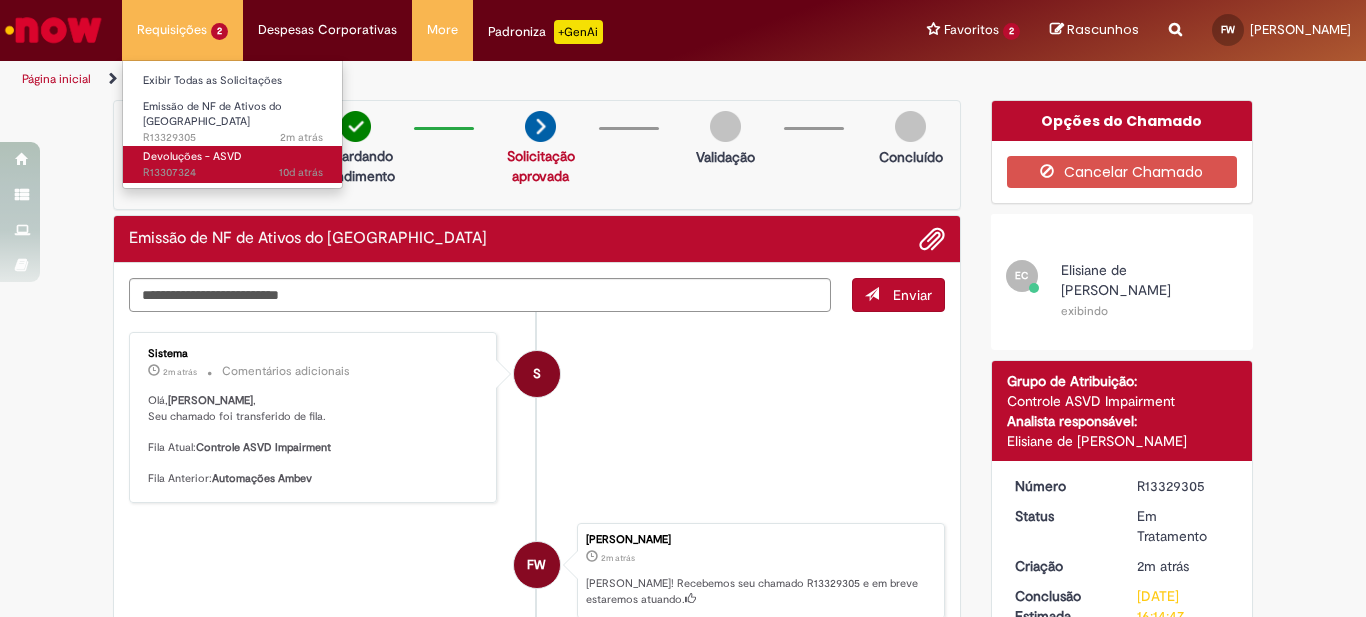 click on "Devoluções - ASVD" at bounding box center [192, 156] 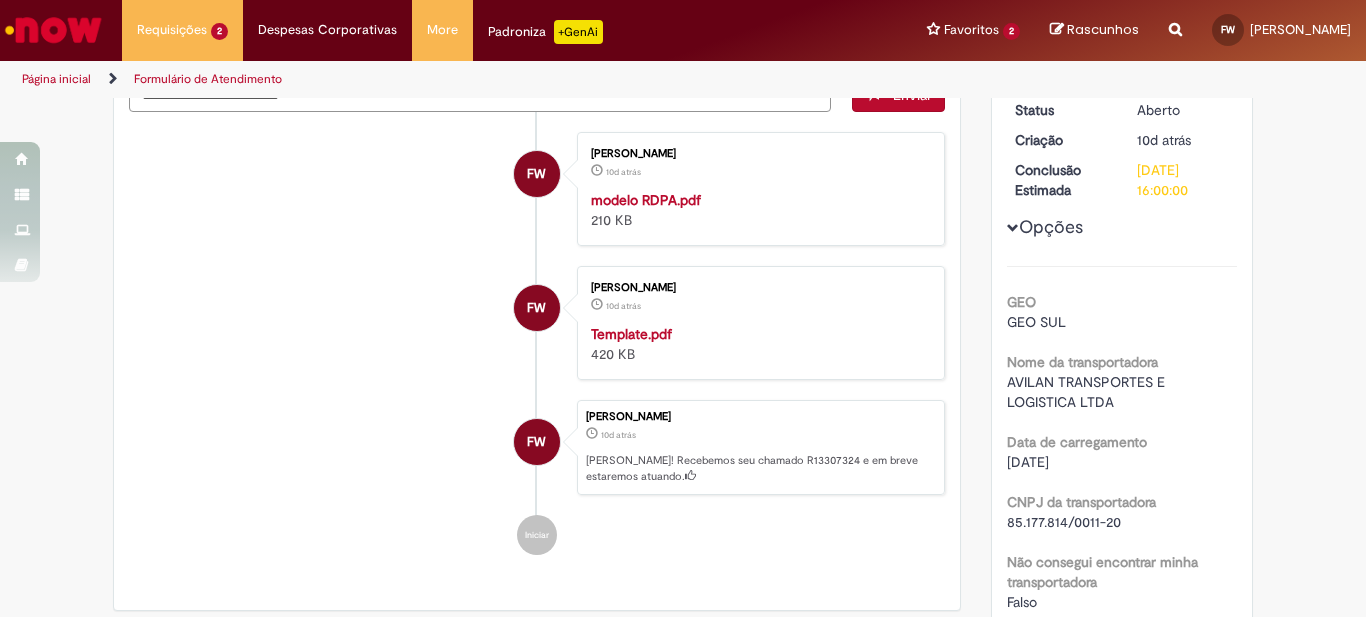 scroll, scrollTop: 0, scrollLeft: 0, axis: both 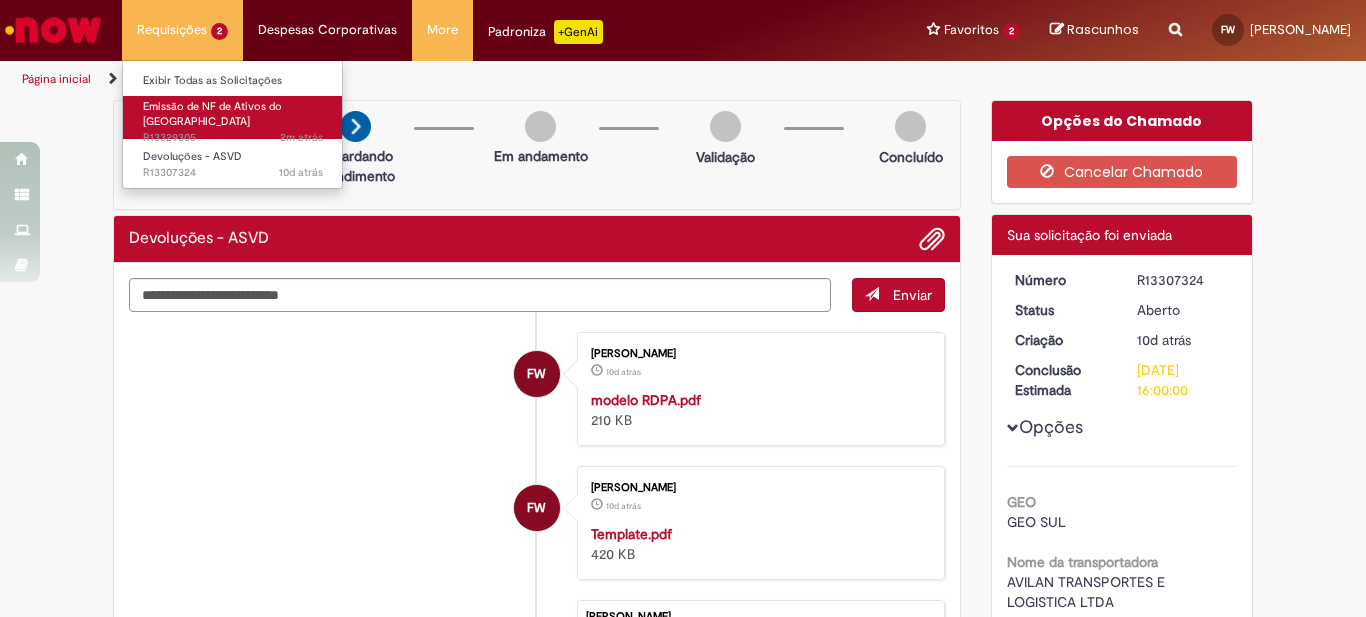 click on "Emissão de NF de Ativos do ASVD" at bounding box center [212, 114] 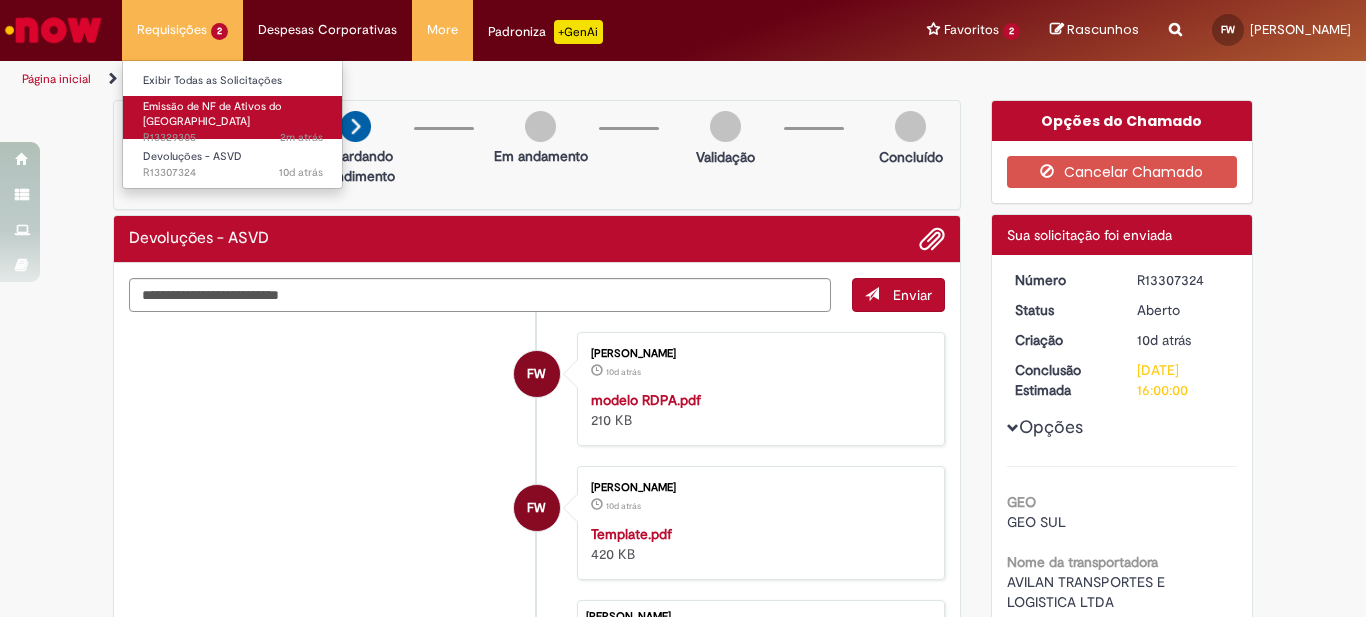 click on "Emissão de NF de Ativos do ASVD" at bounding box center [212, 114] 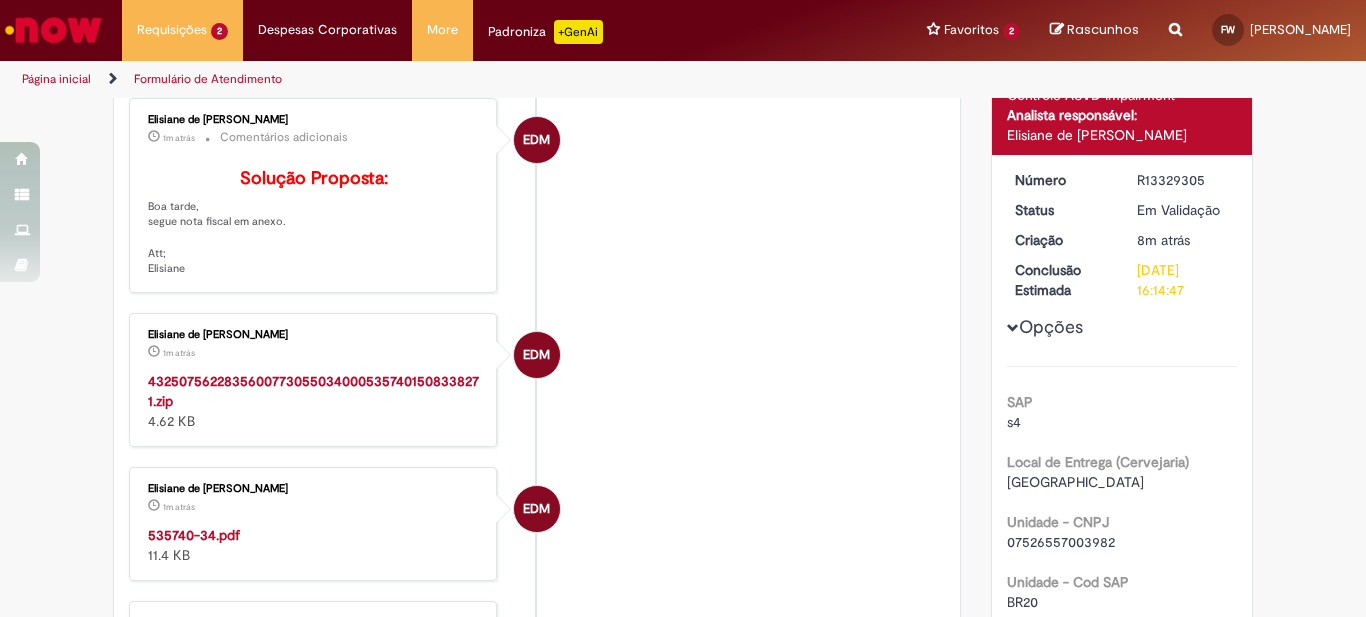 scroll, scrollTop: 300, scrollLeft: 0, axis: vertical 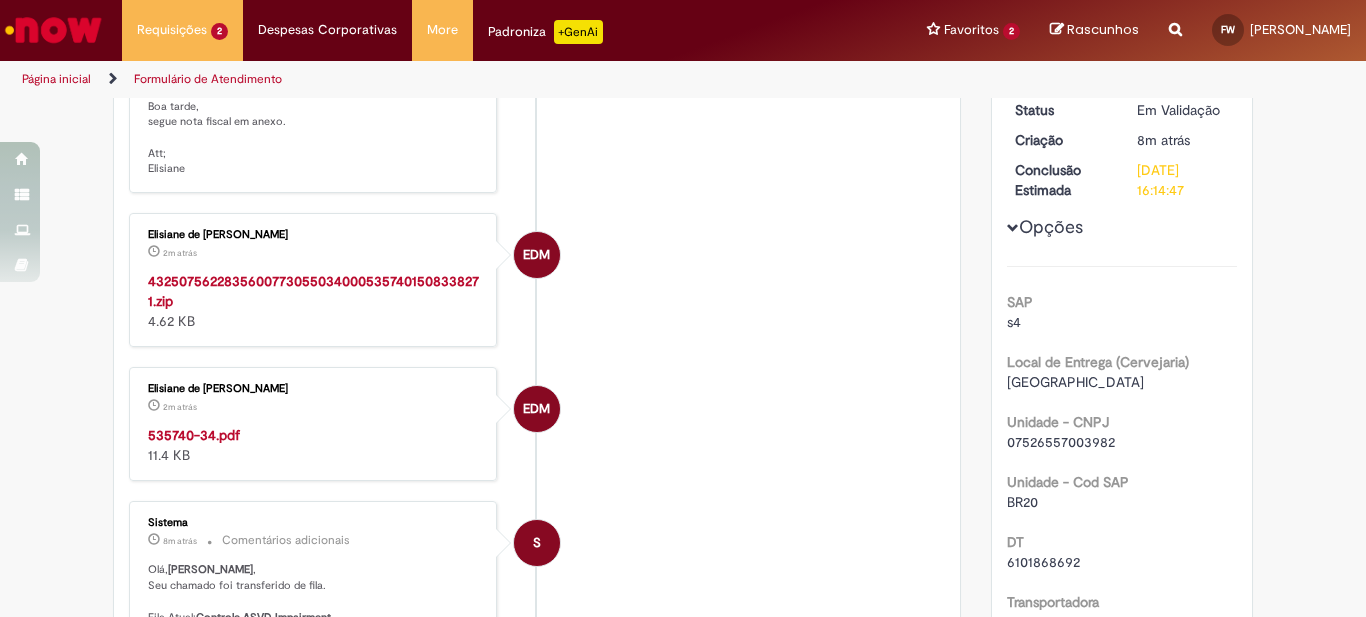 click on "43250756228356007730550340005357401508338271.zip" at bounding box center [313, 291] 